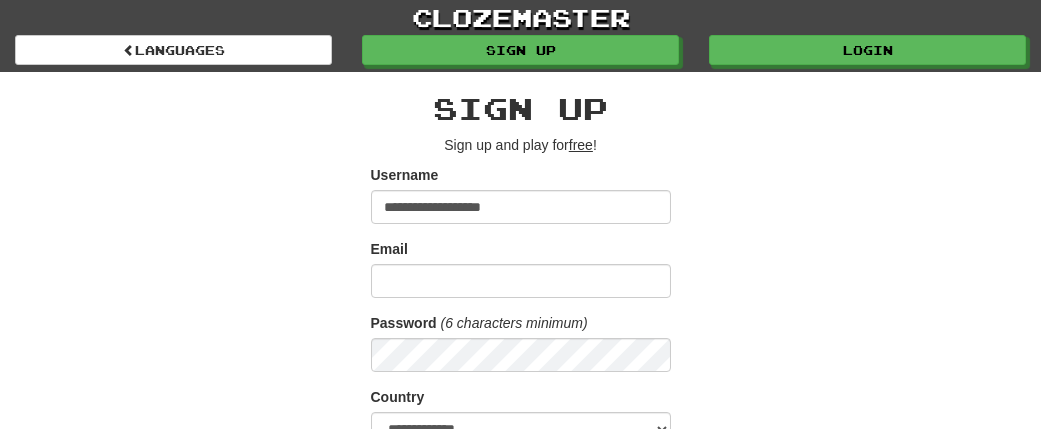 scroll, scrollTop: 0, scrollLeft: 0, axis: both 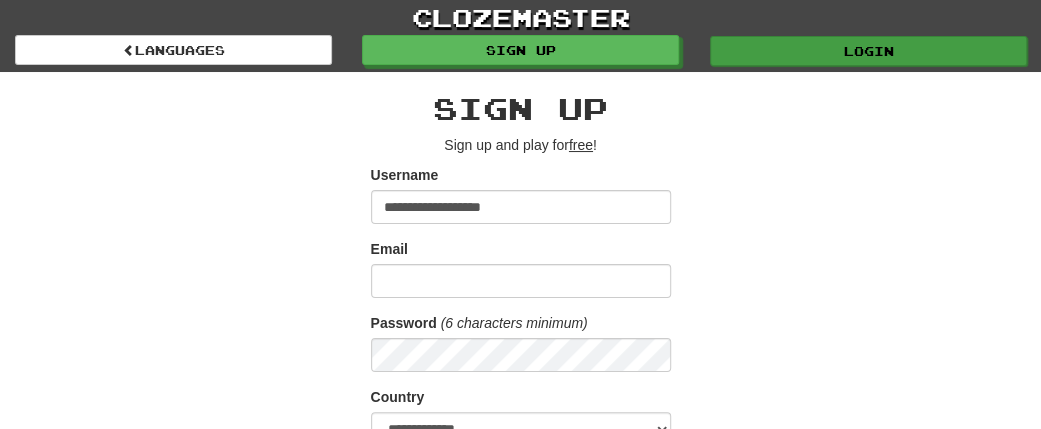 type on "**********" 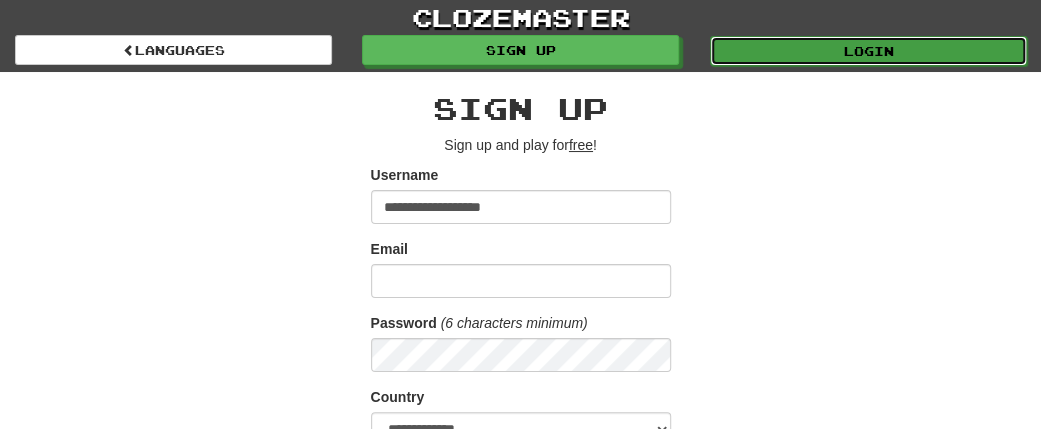 click on "Login" at bounding box center (868, 51) 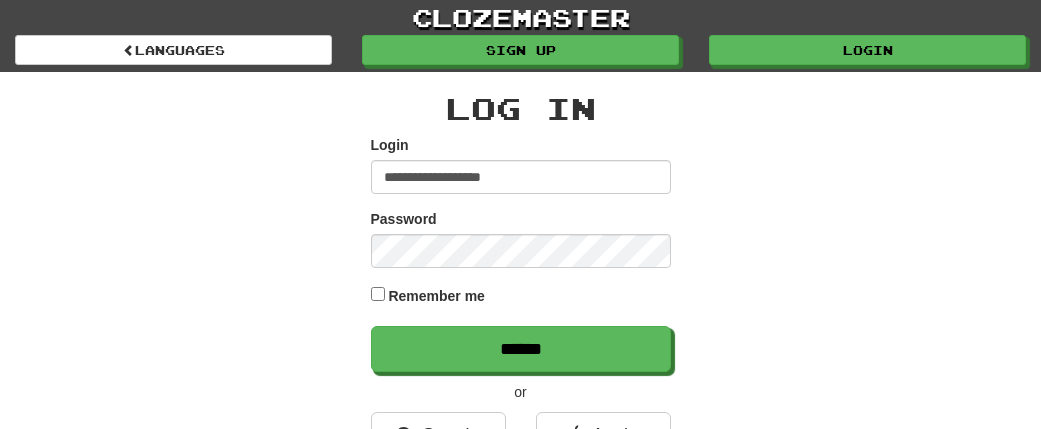 scroll, scrollTop: 0, scrollLeft: 0, axis: both 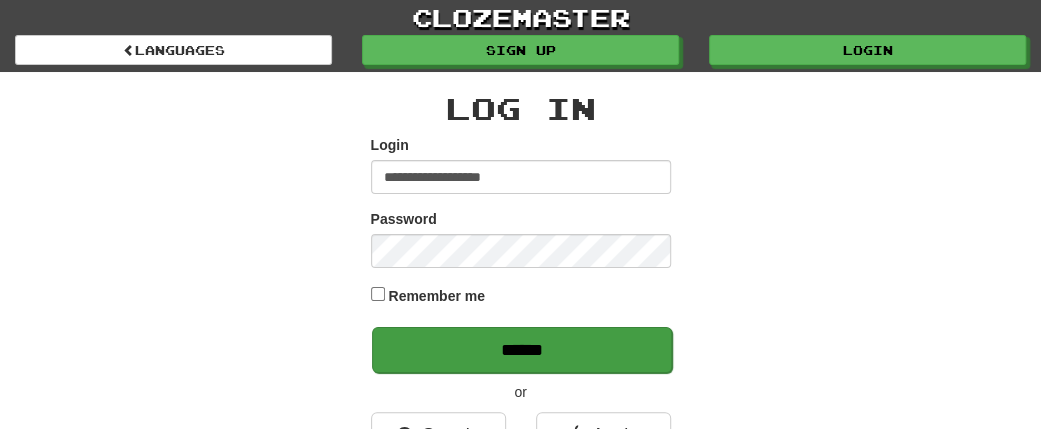 type on "**********" 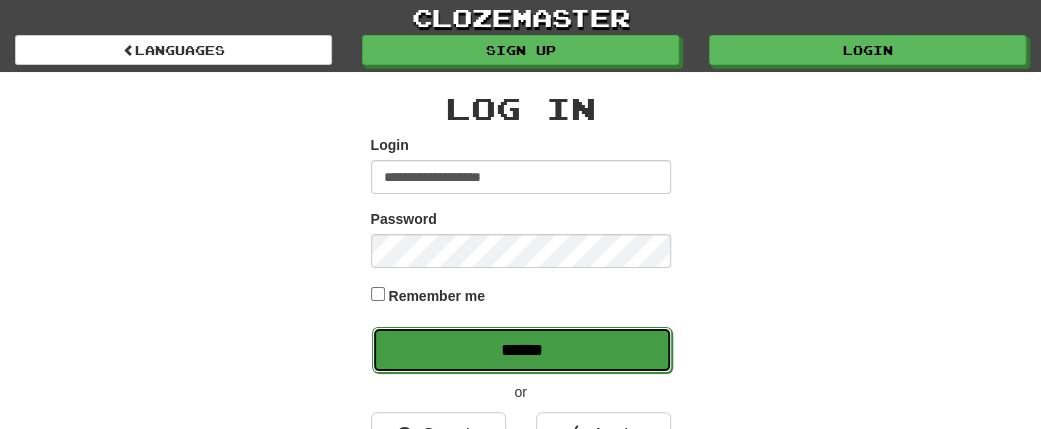 click on "******" at bounding box center (522, 350) 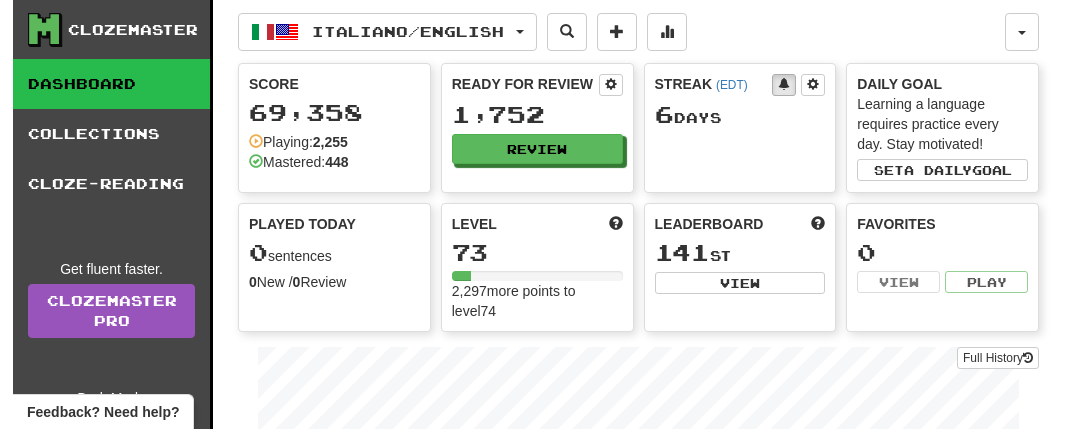 scroll, scrollTop: 0, scrollLeft: 0, axis: both 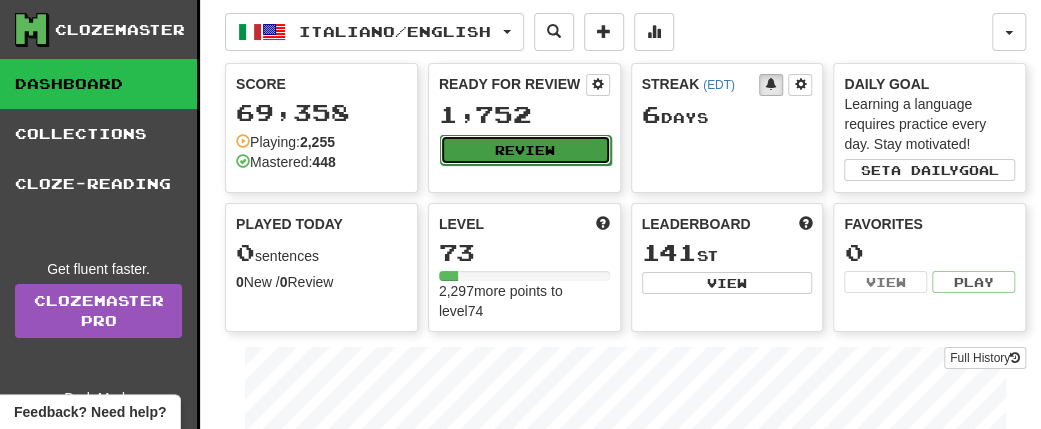 click on "Review" at bounding box center [525, 150] 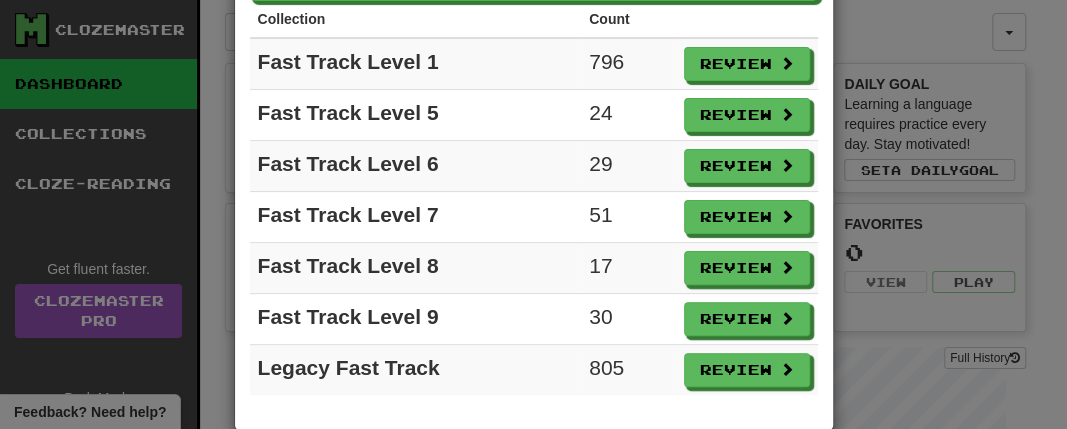 scroll, scrollTop: 166, scrollLeft: 0, axis: vertical 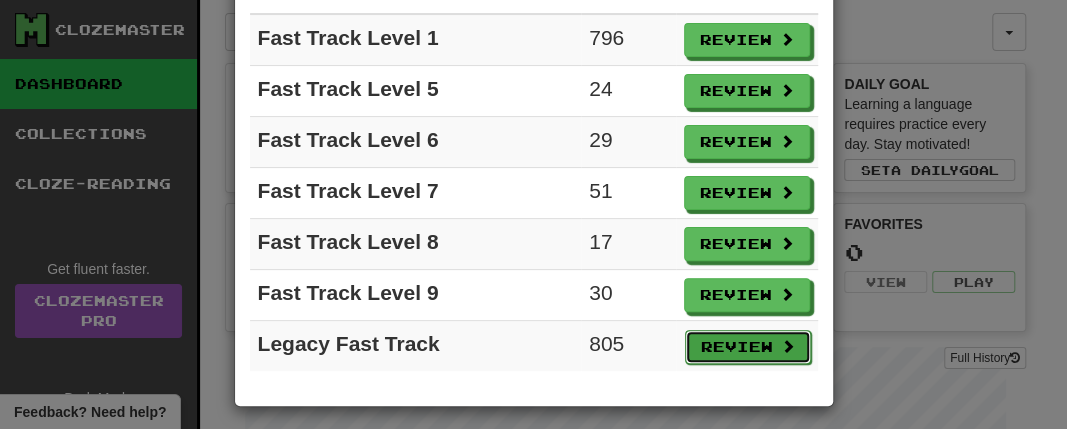click on "Review" at bounding box center [748, 347] 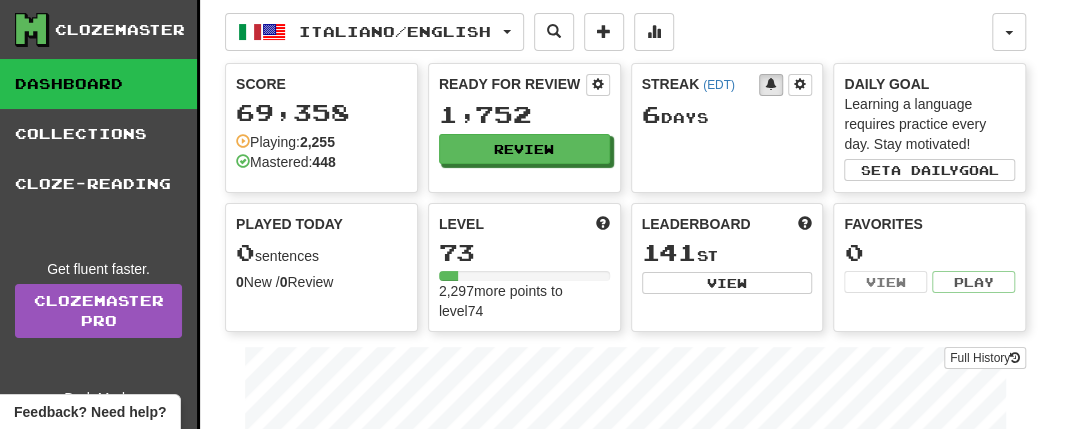 select on "**" 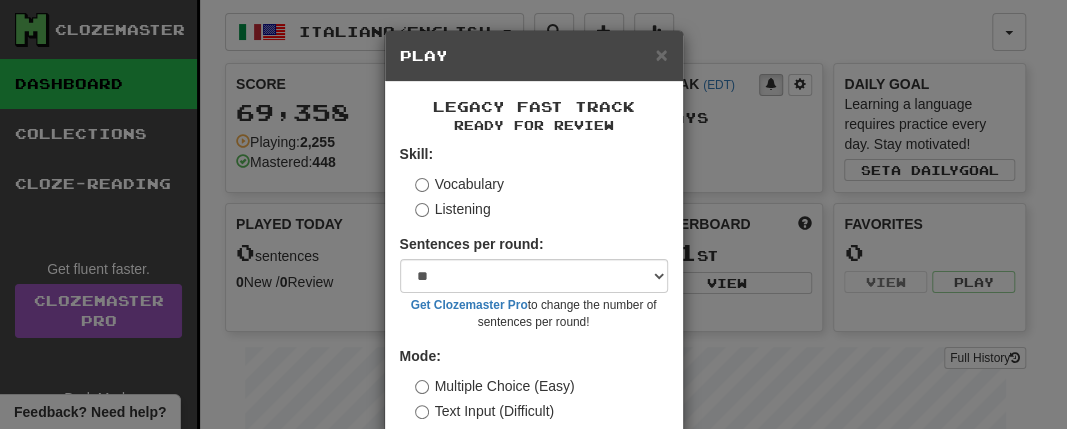 scroll, scrollTop: 109, scrollLeft: 0, axis: vertical 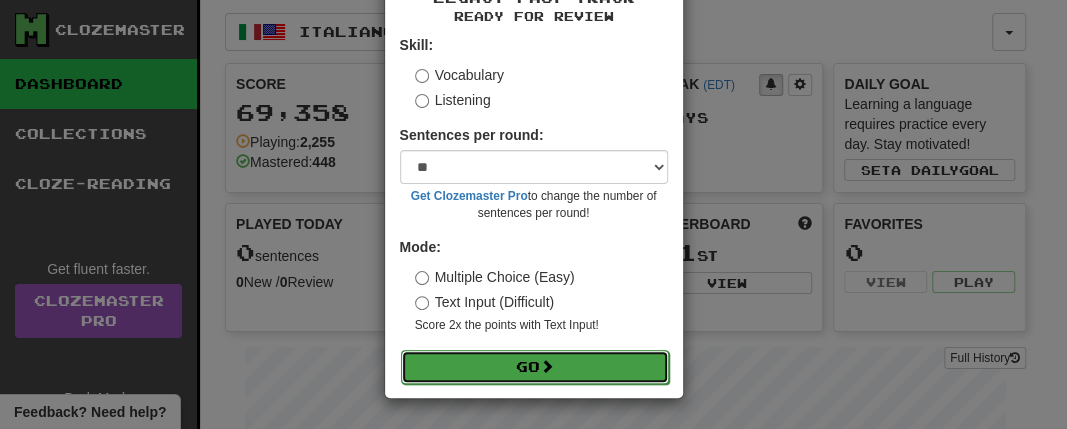 click on "Go" at bounding box center (535, 367) 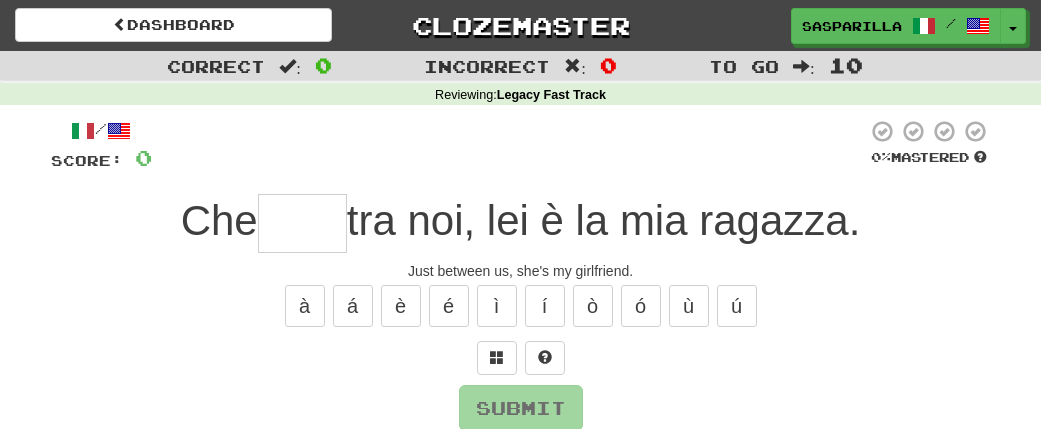 scroll, scrollTop: 0, scrollLeft: 0, axis: both 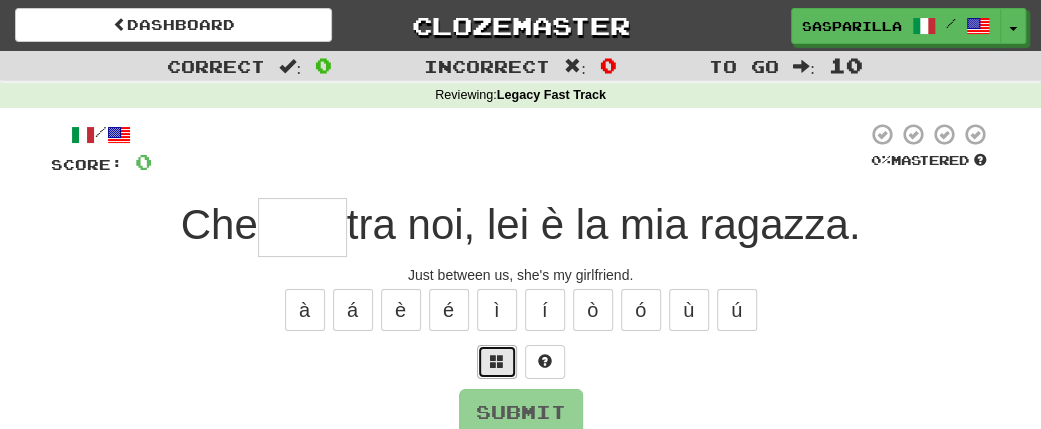 click at bounding box center [497, 361] 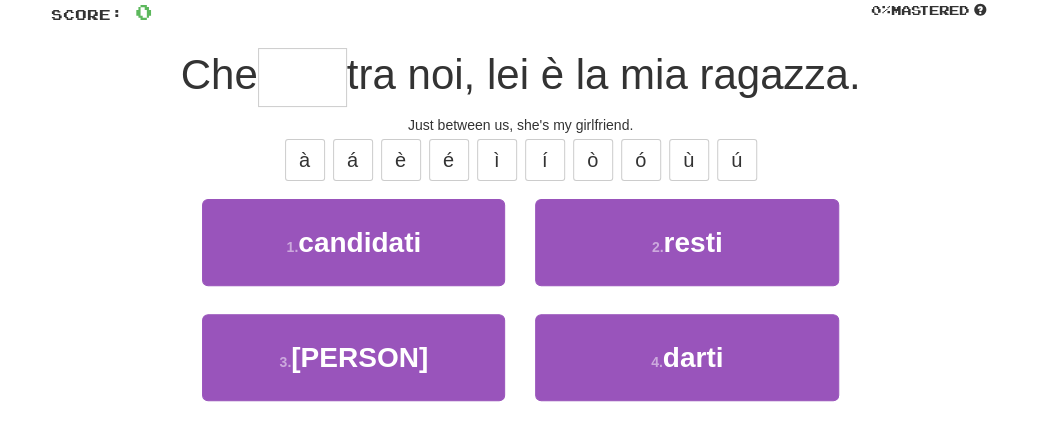 scroll, scrollTop: 192, scrollLeft: 0, axis: vertical 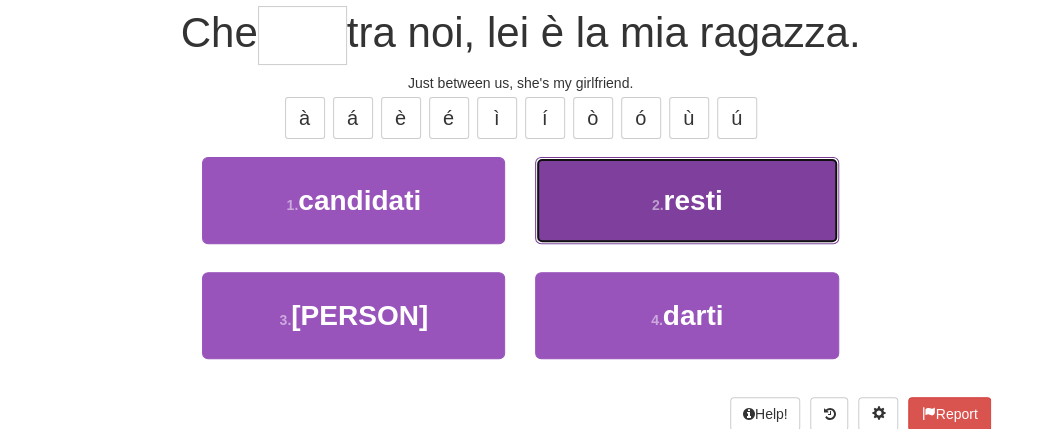 click on "2 .  resti" at bounding box center (686, 200) 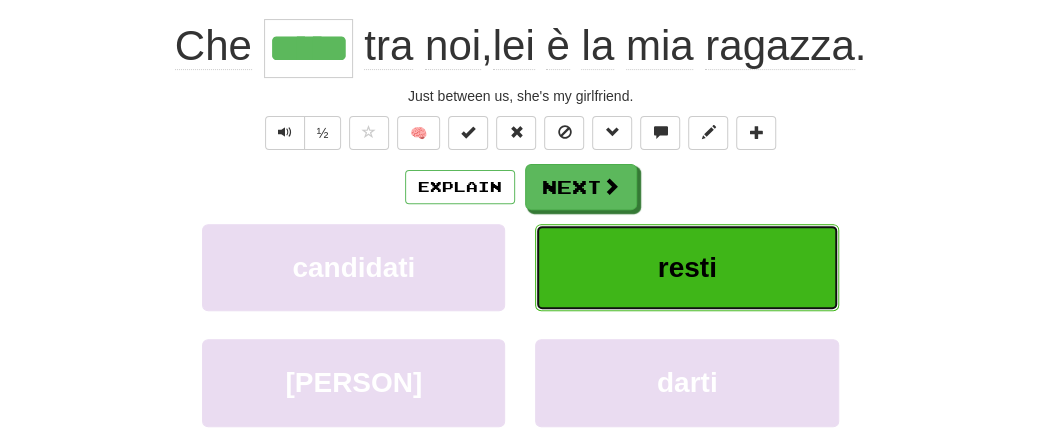 scroll, scrollTop: 204, scrollLeft: 0, axis: vertical 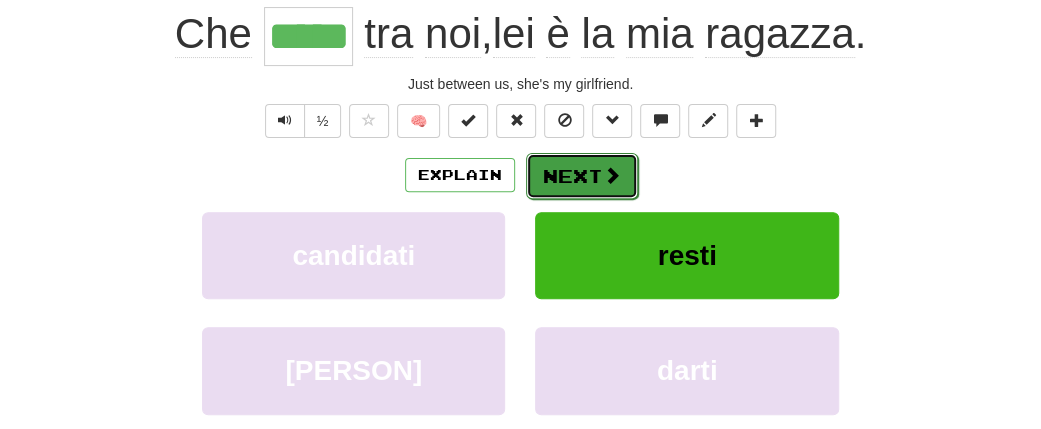 click on "Next" at bounding box center [582, 176] 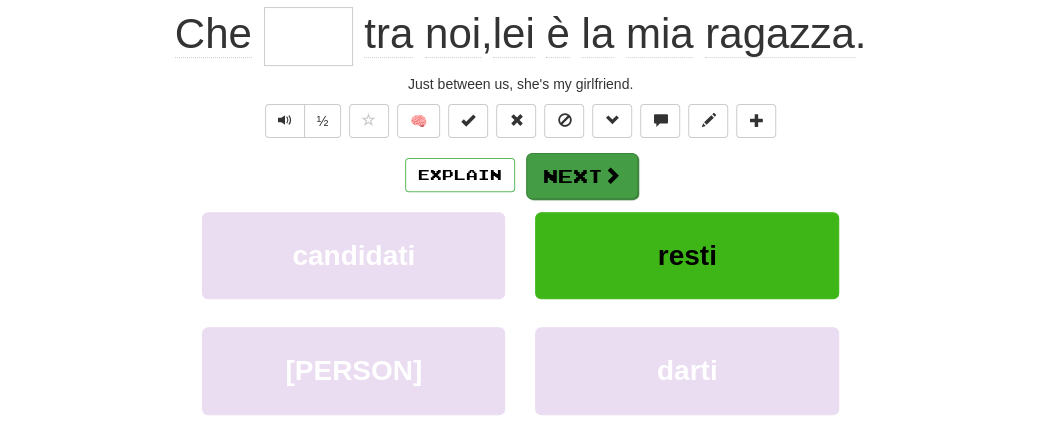 scroll, scrollTop: 192, scrollLeft: 0, axis: vertical 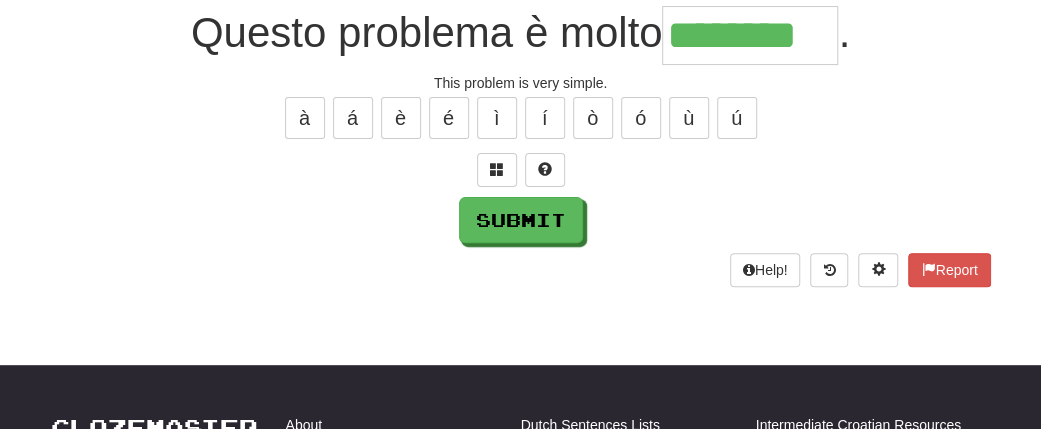 type on "********" 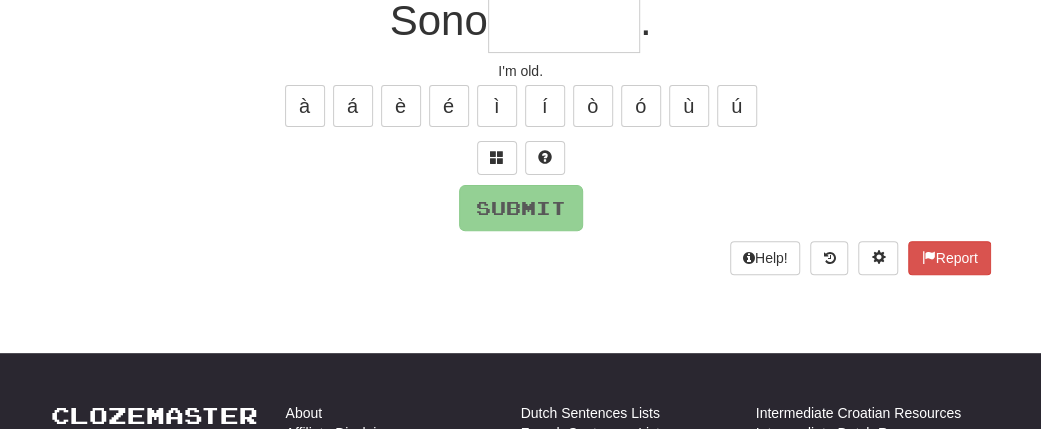 scroll, scrollTop: 192, scrollLeft: 0, axis: vertical 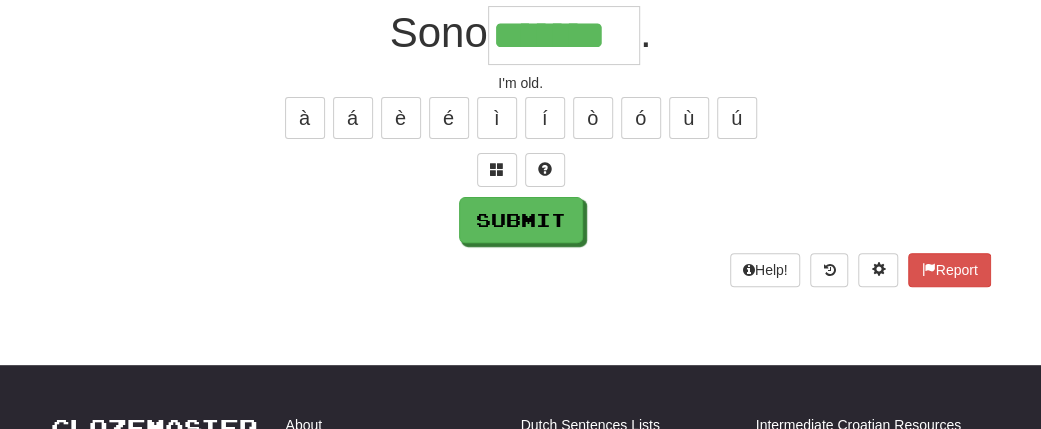 type on "*******" 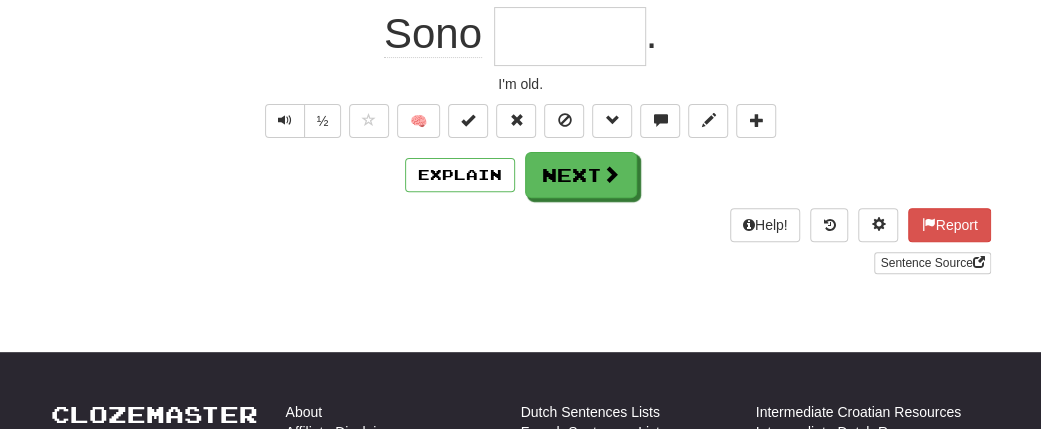 scroll, scrollTop: 192, scrollLeft: 0, axis: vertical 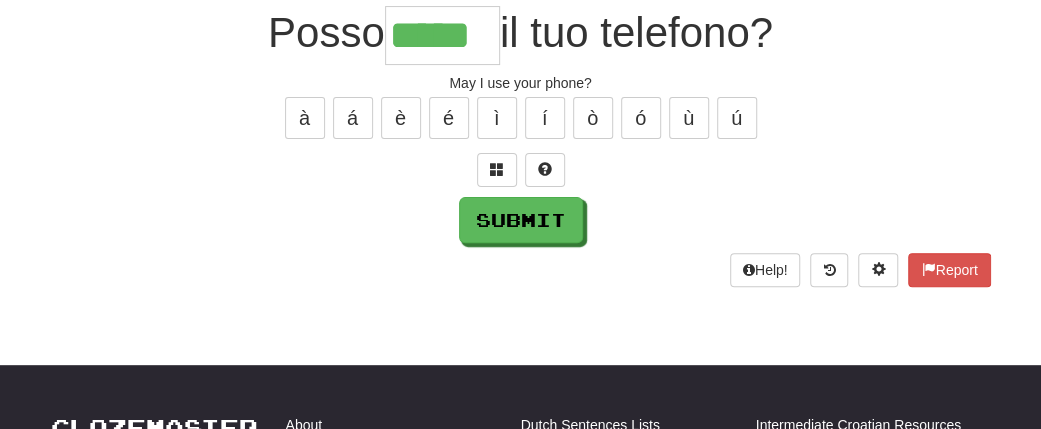 type on "*****" 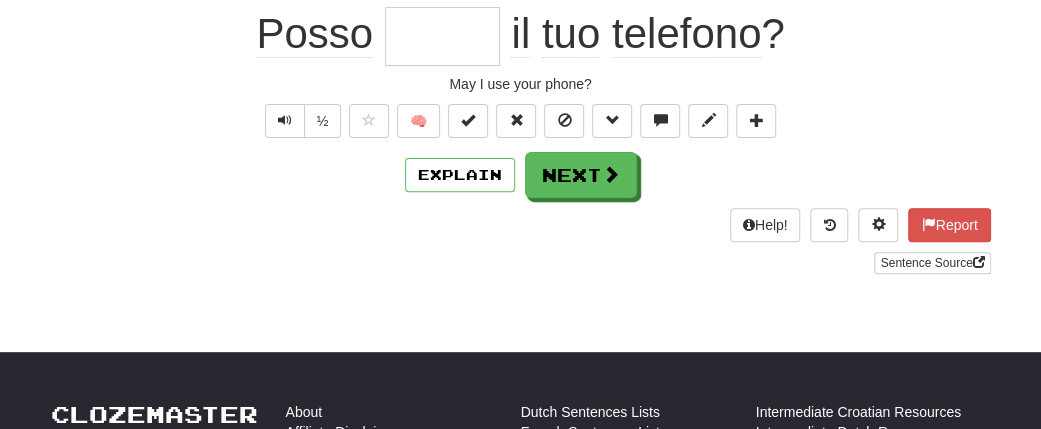 scroll, scrollTop: 192, scrollLeft: 0, axis: vertical 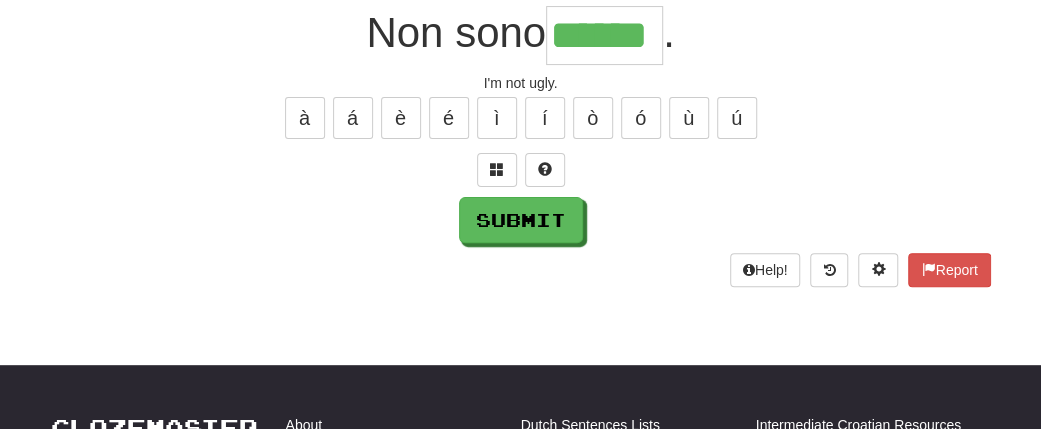 type on "******" 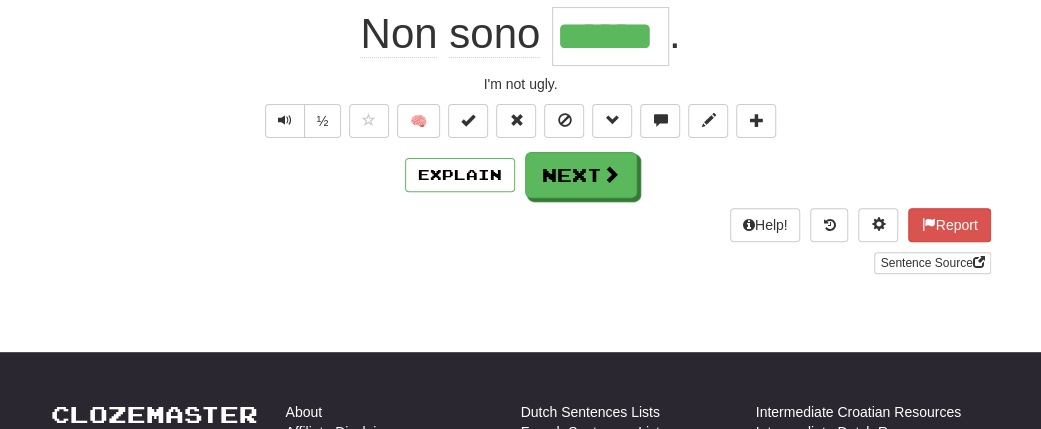 scroll, scrollTop: 192, scrollLeft: 0, axis: vertical 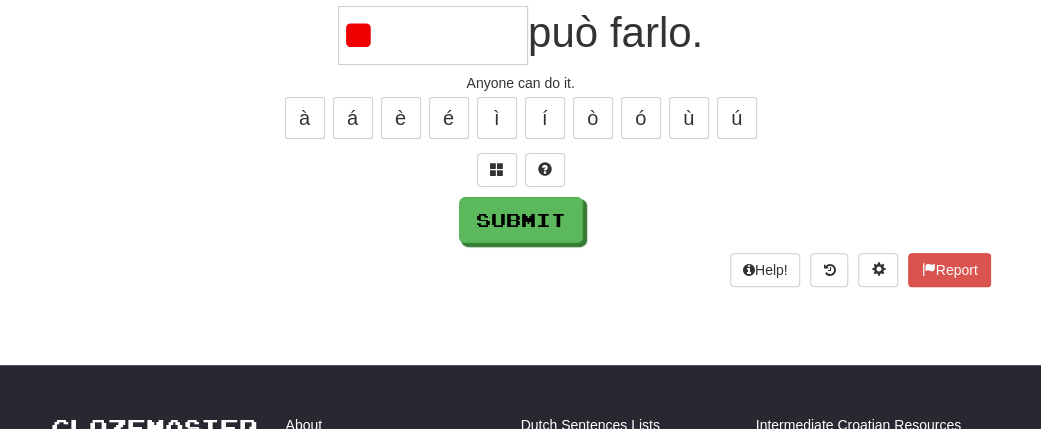 type on "*" 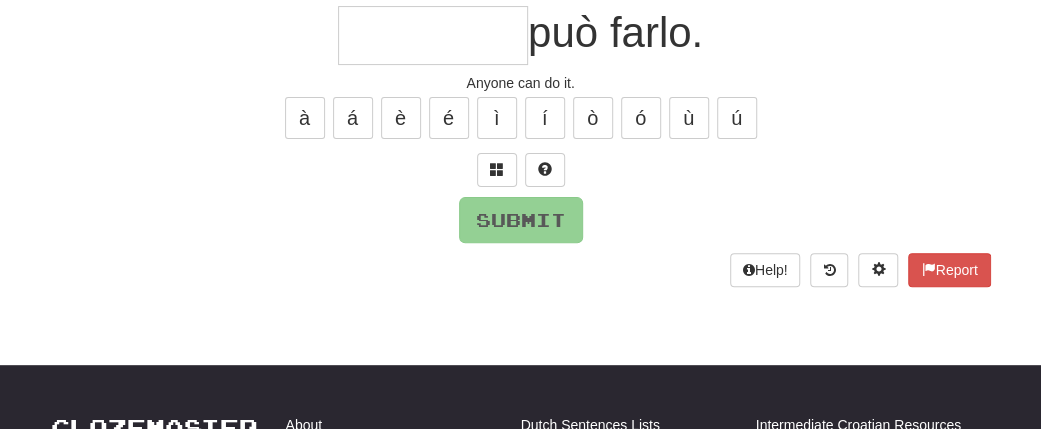 type on "*" 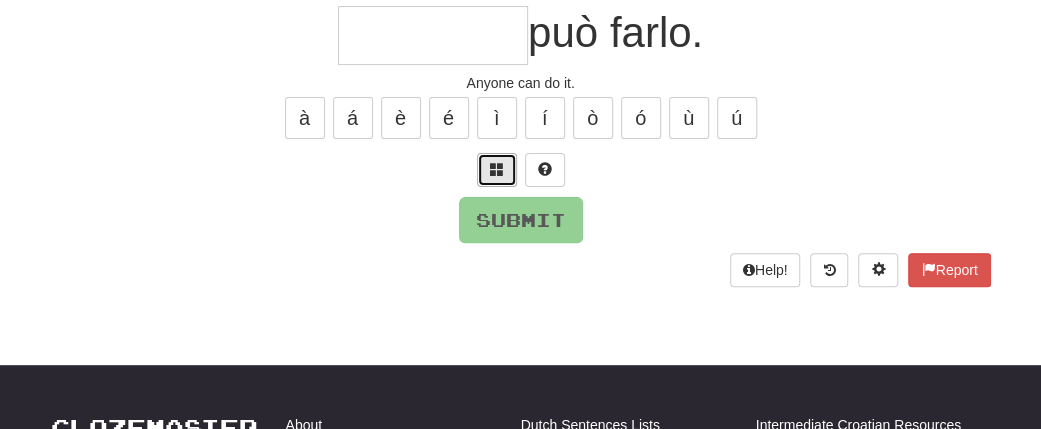 click at bounding box center [497, 170] 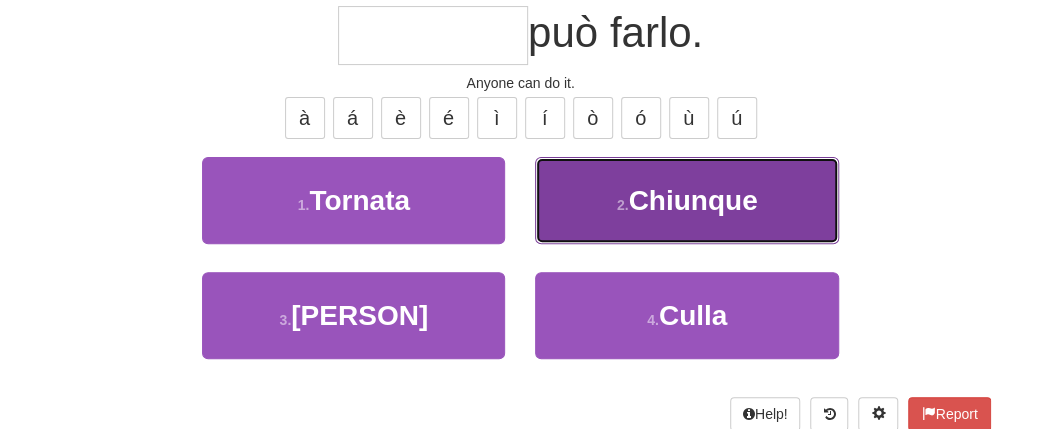 click on "Chiunque" at bounding box center (692, 200) 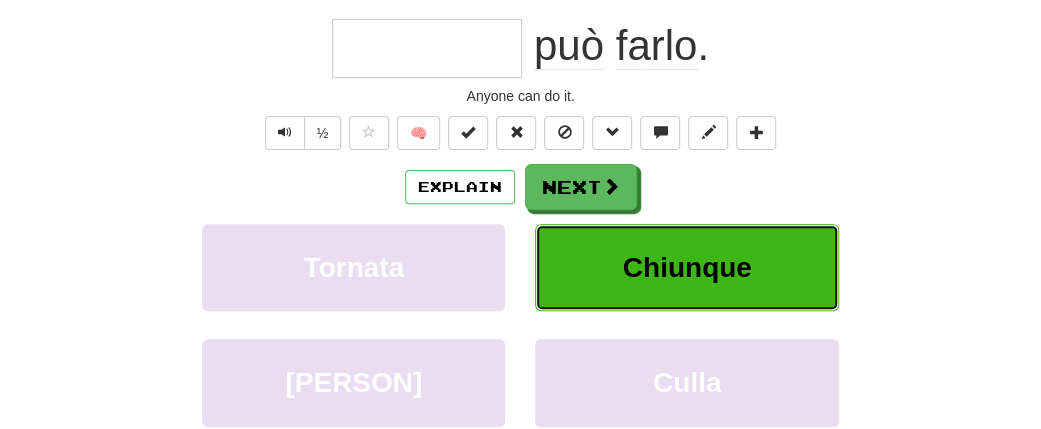 type on "********" 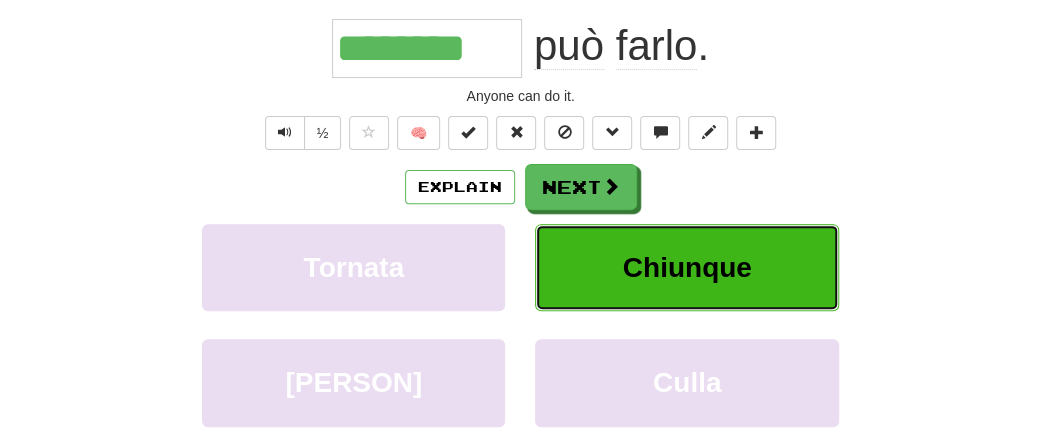 scroll, scrollTop: 204, scrollLeft: 0, axis: vertical 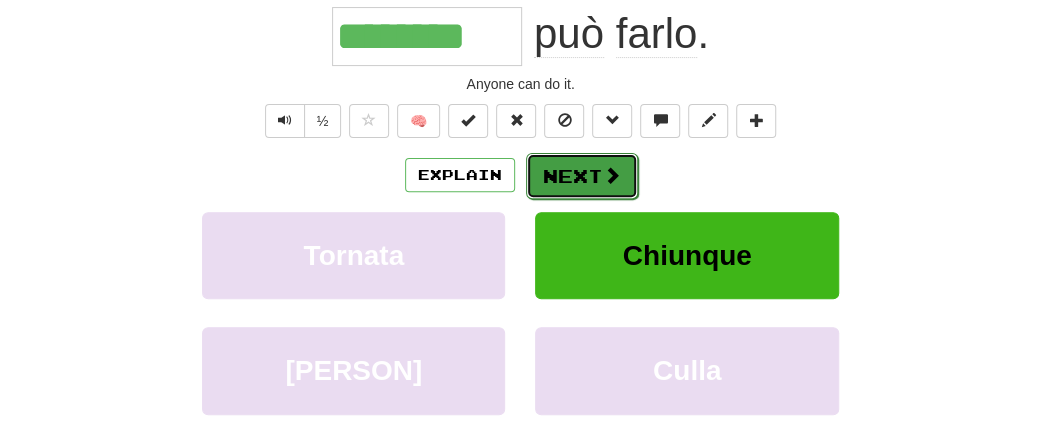 click on "Next" at bounding box center [582, 176] 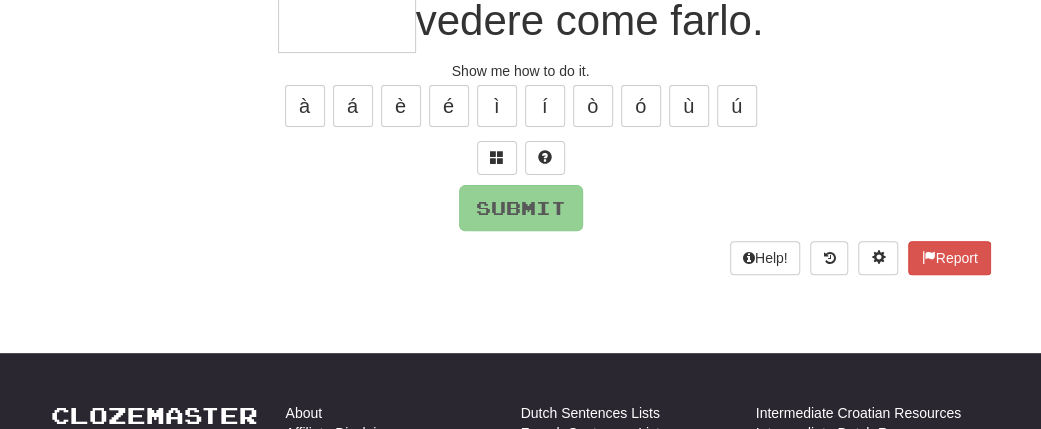 scroll, scrollTop: 192, scrollLeft: 0, axis: vertical 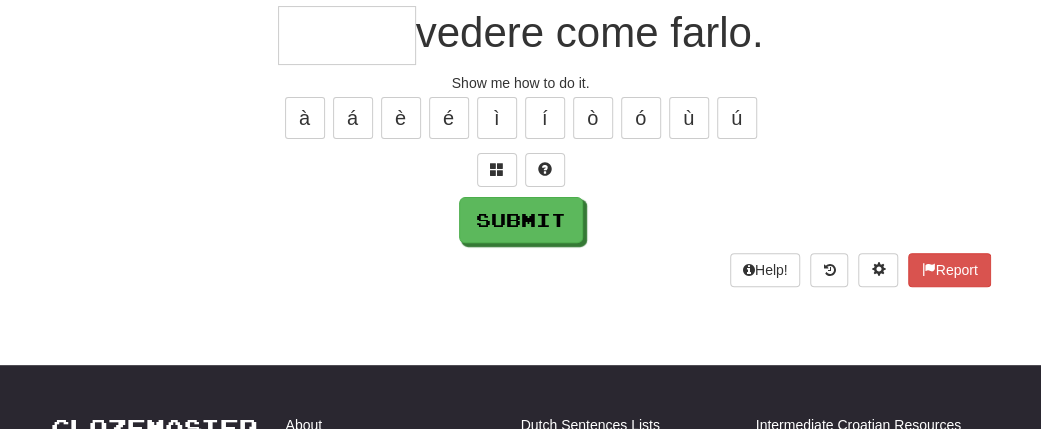 type on "*" 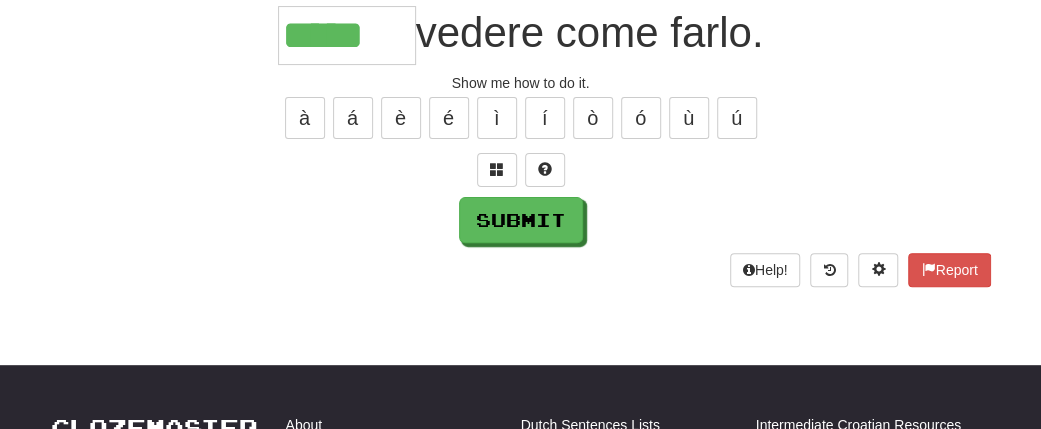 type on "*****" 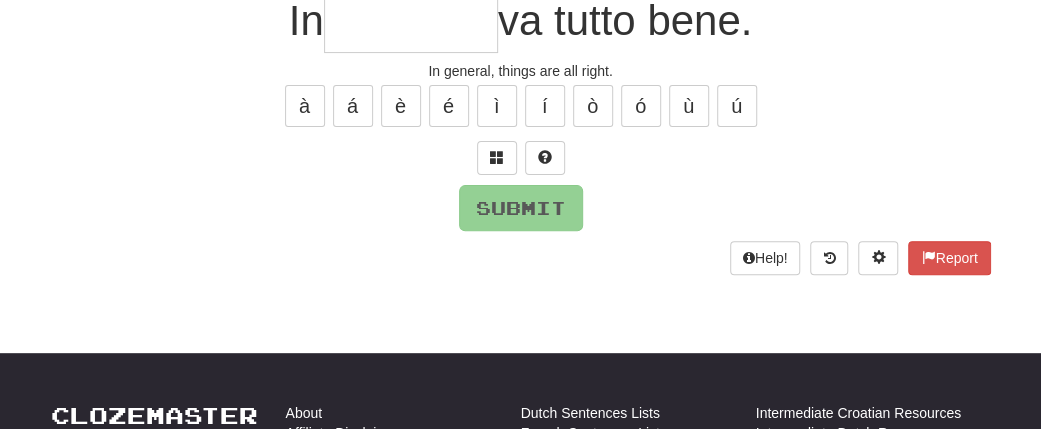 scroll, scrollTop: 192, scrollLeft: 0, axis: vertical 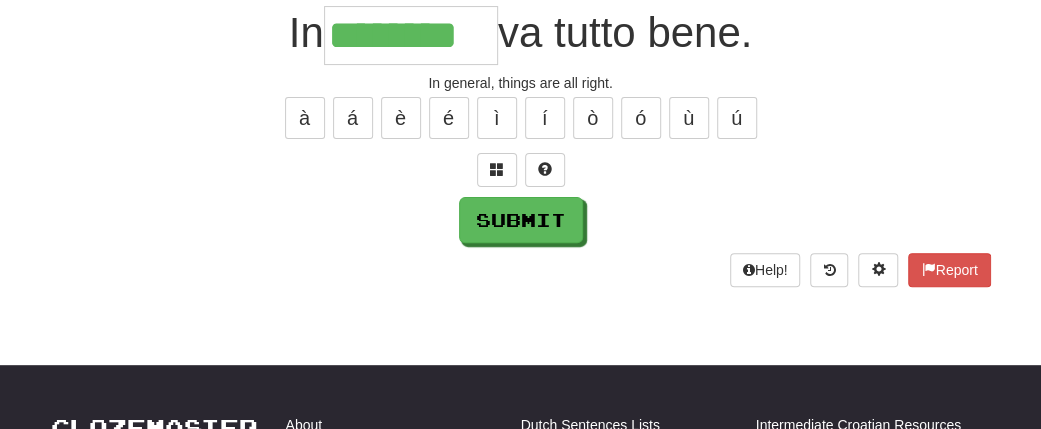 type on "********" 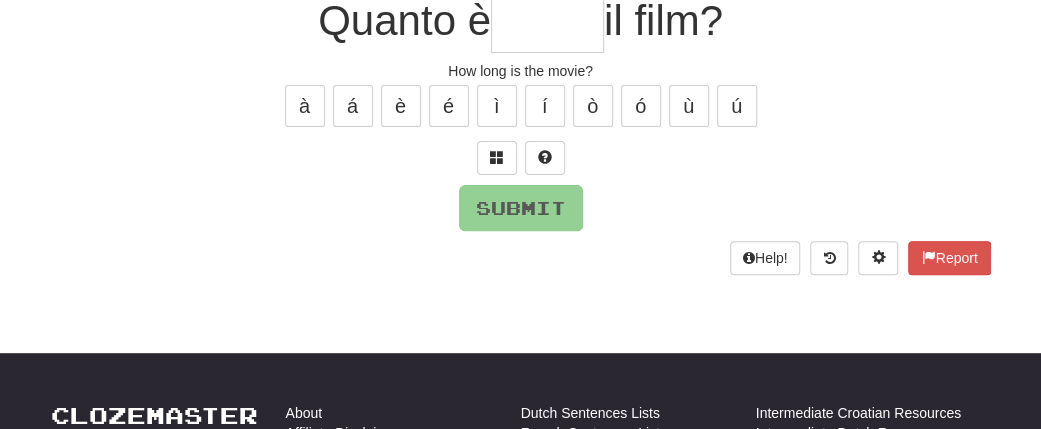 scroll, scrollTop: 192, scrollLeft: 0, axis: vertical 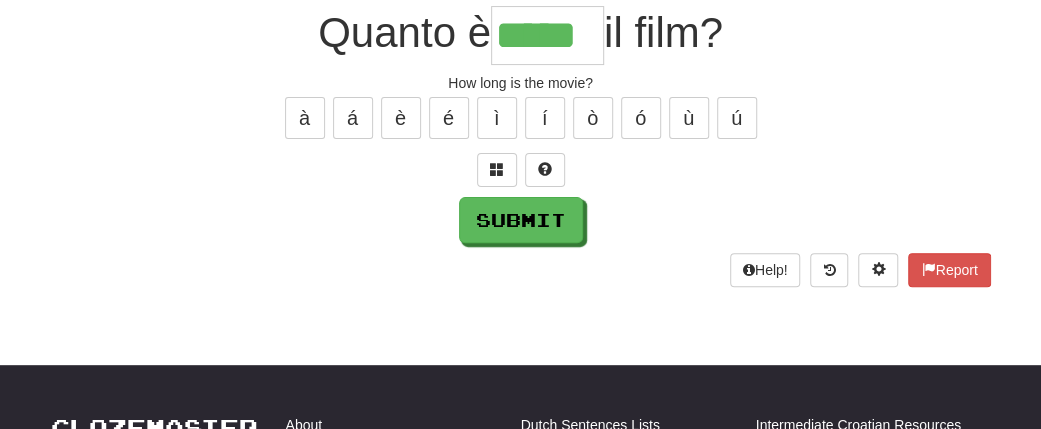 type on "*****" 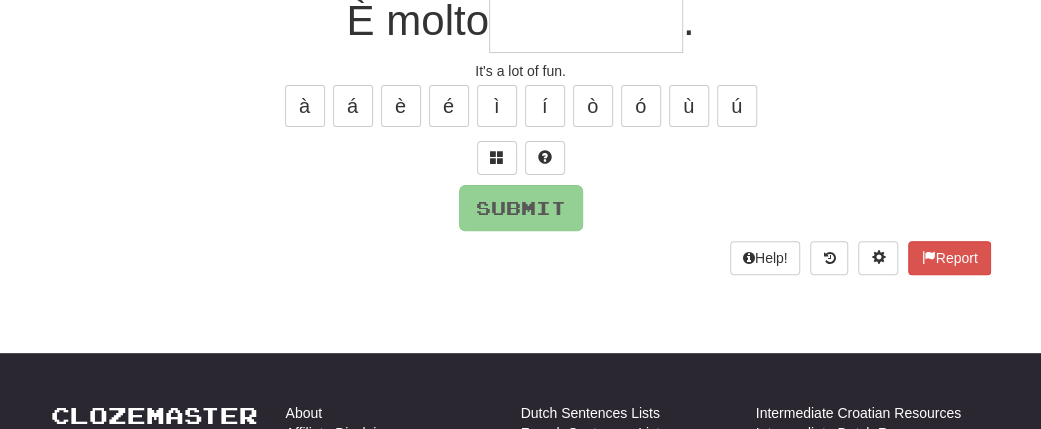 scroll, scrollTop: 192, scrollLeft: 0, axis: vertical 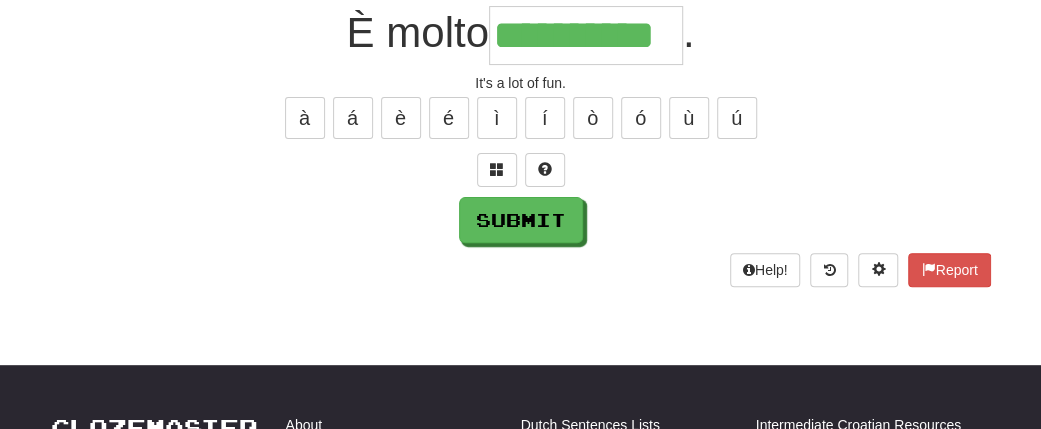 type on "**********" 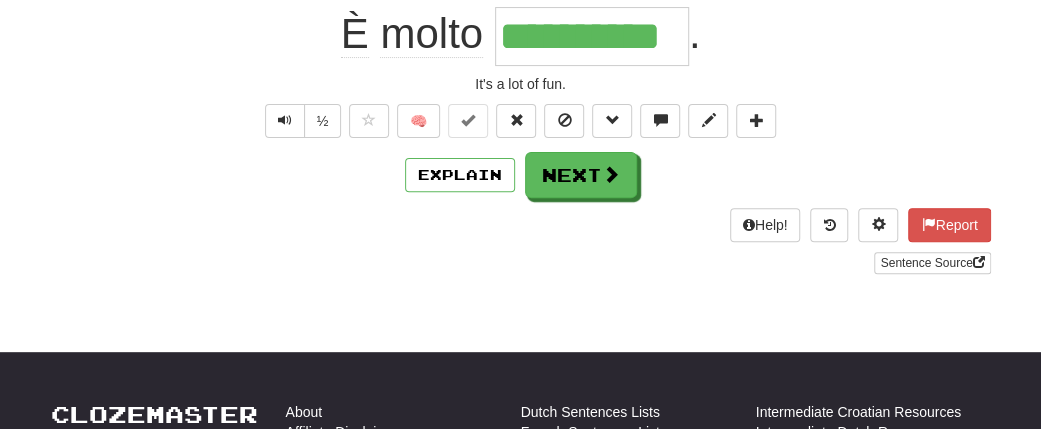 scroll, scrollTop: 292, scrollLeft: 0, axis: vertical 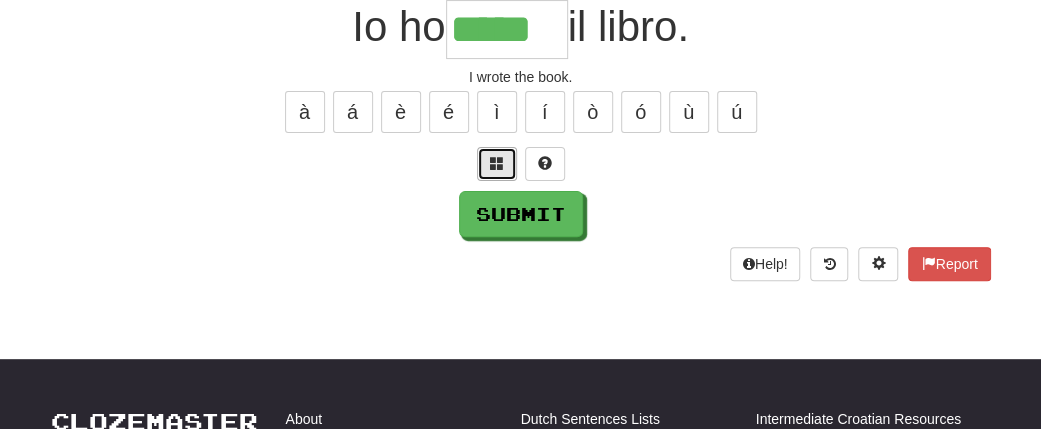 click at bounding box center (497, 164) 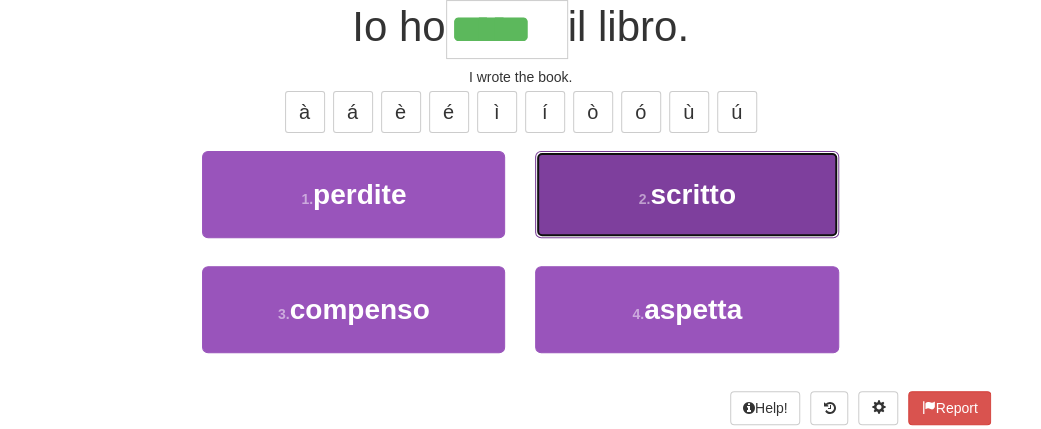 click on "2 ." at bounding box center (645, 199) 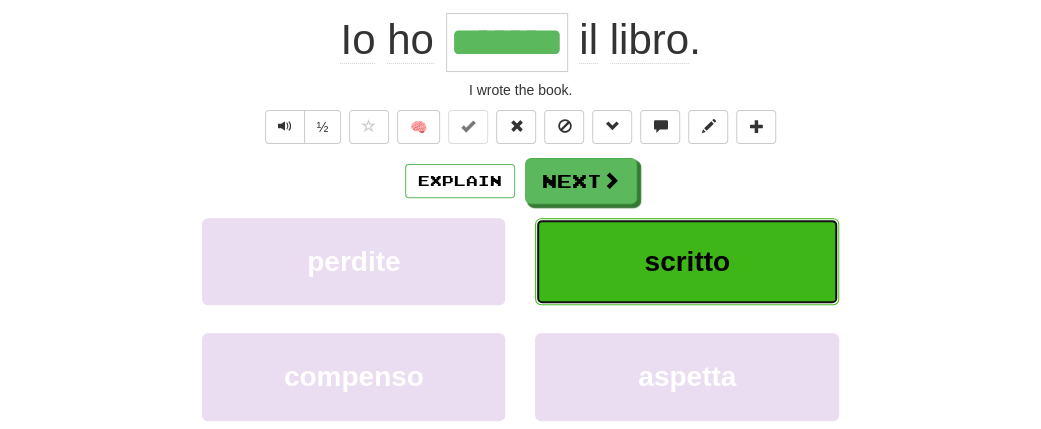 scroll, scrollTop: 211, scrollLeft: 0, axis: vertical 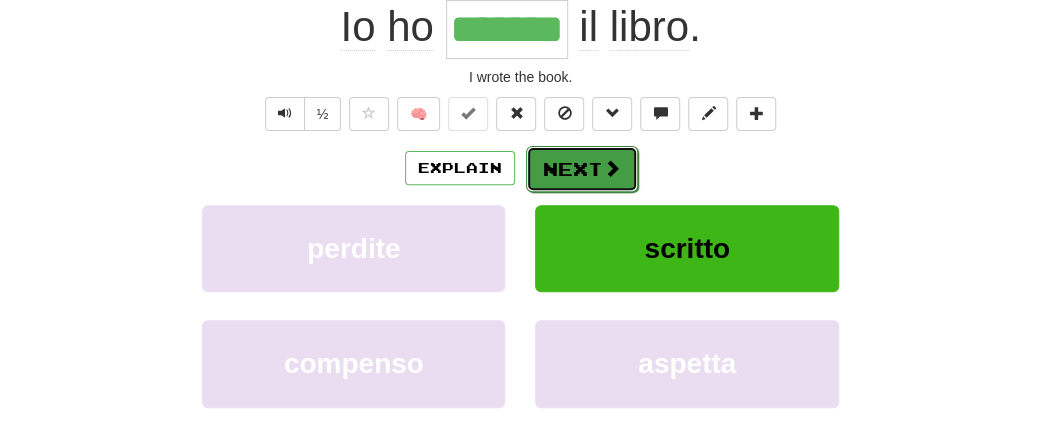 click on "Next" at bounding box center [582, 169] 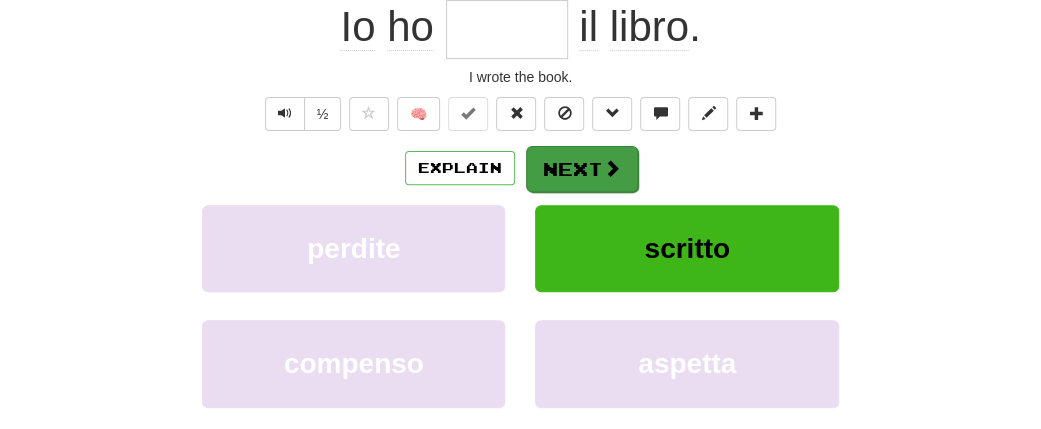 scroll, scrollTop: 198, scrollLeft: 0, axis: vertical 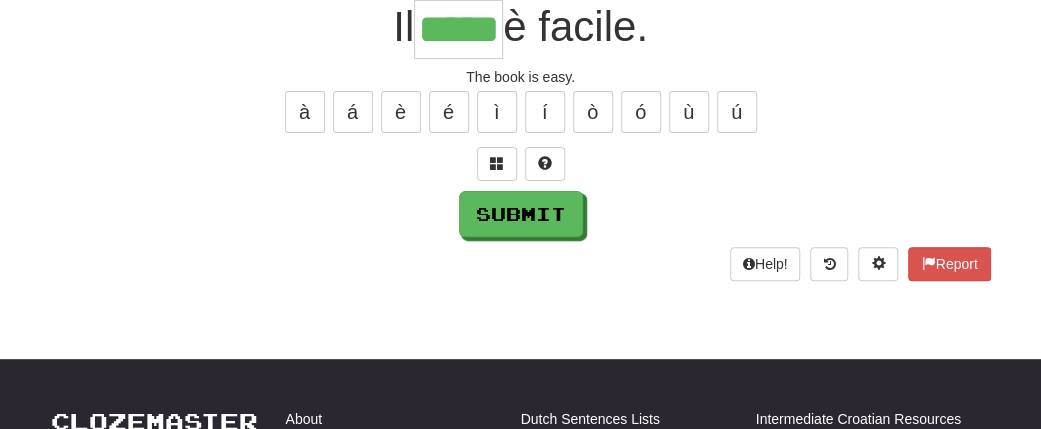 type on "*****" 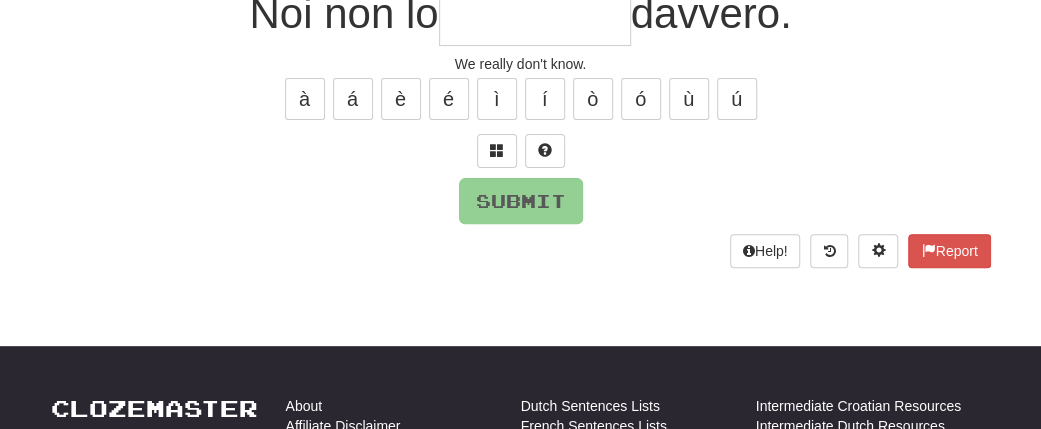 scroll, scrollTop: 198, scrollLeft: 0, axis: vertical 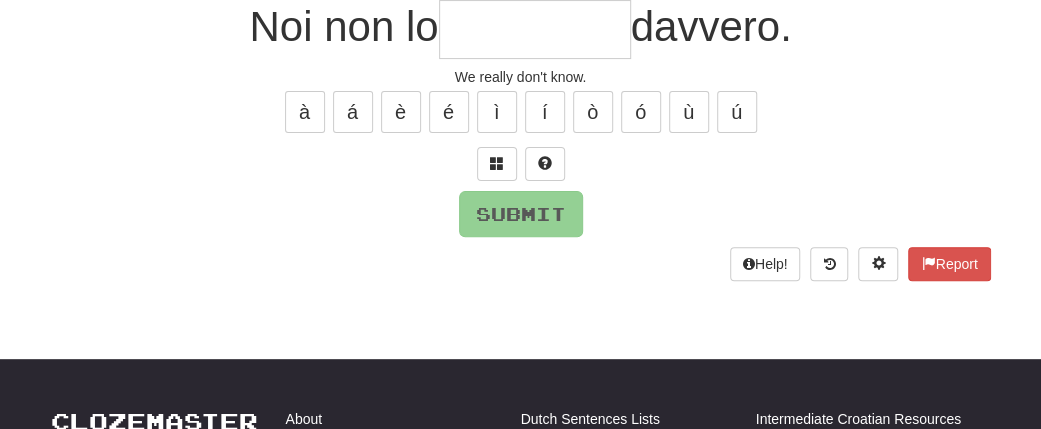 type on "*" 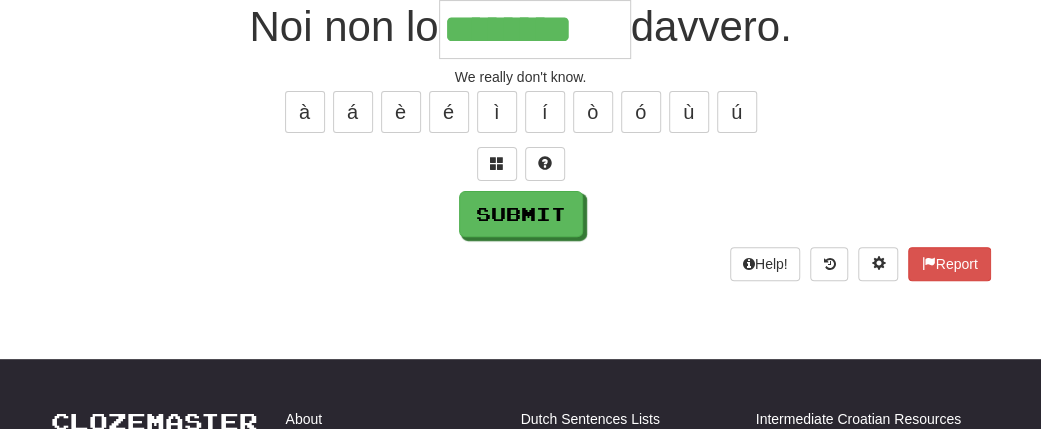type on "********" 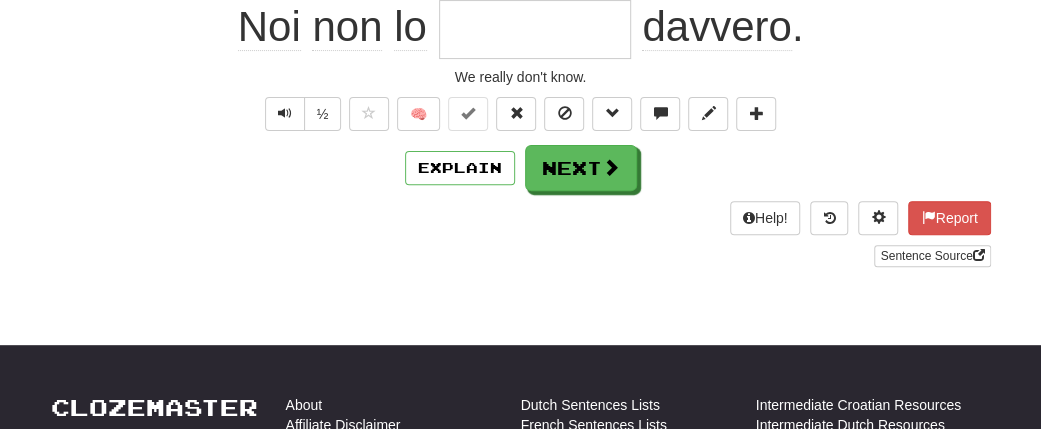 scroll, scrollTop: 198, scrollLeft: 0, axis: vertical 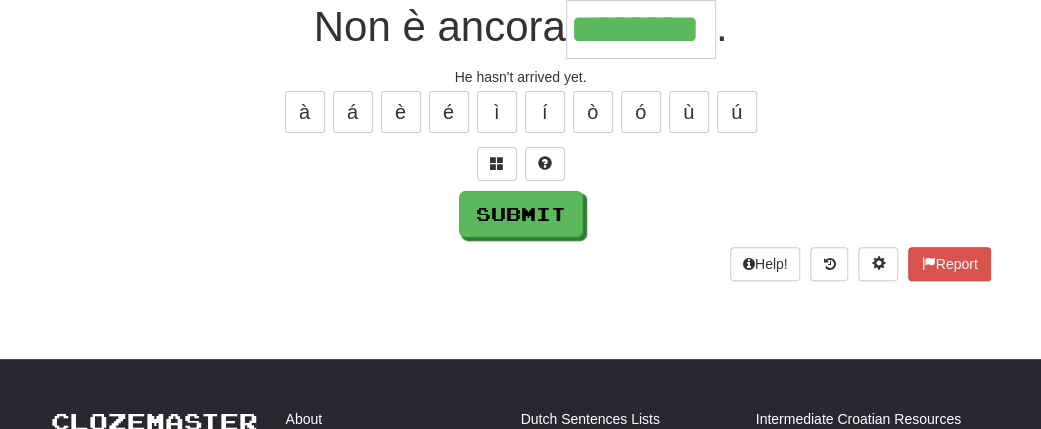 type on "********" 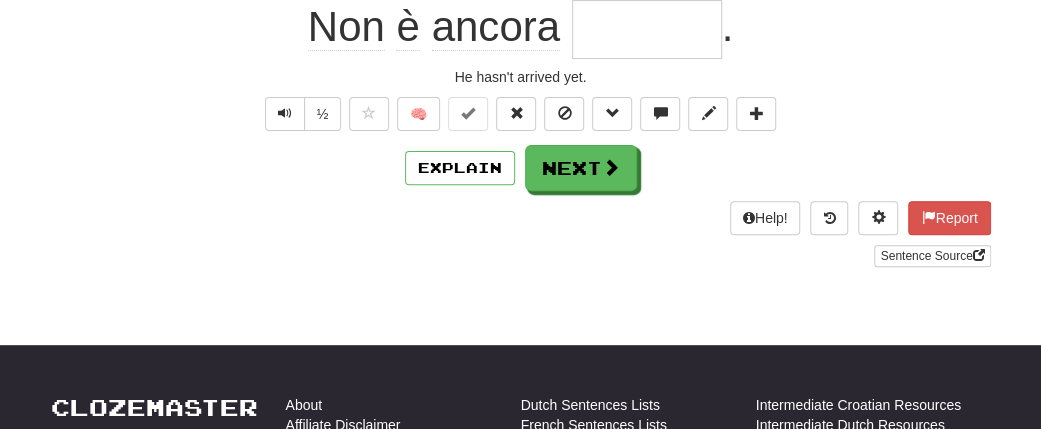 scroll, scrollTop: 198, scrollLeft: 0, axis: vertical 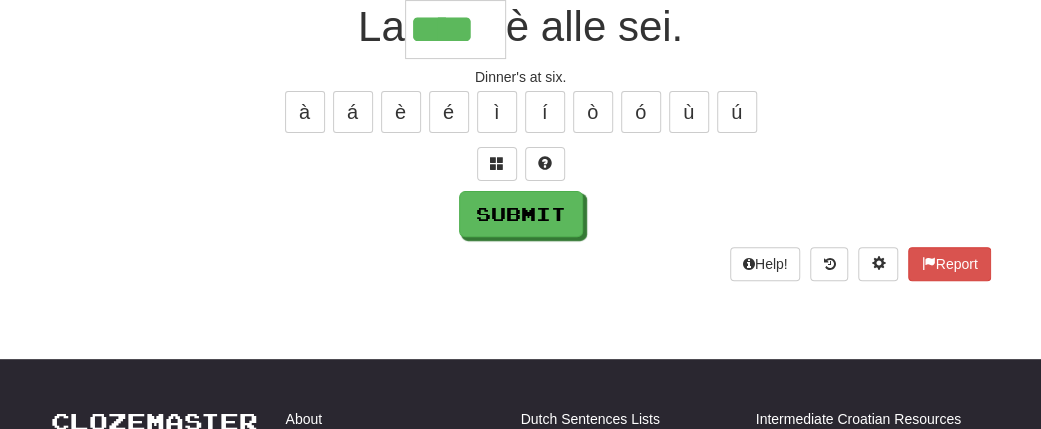 type on "****" 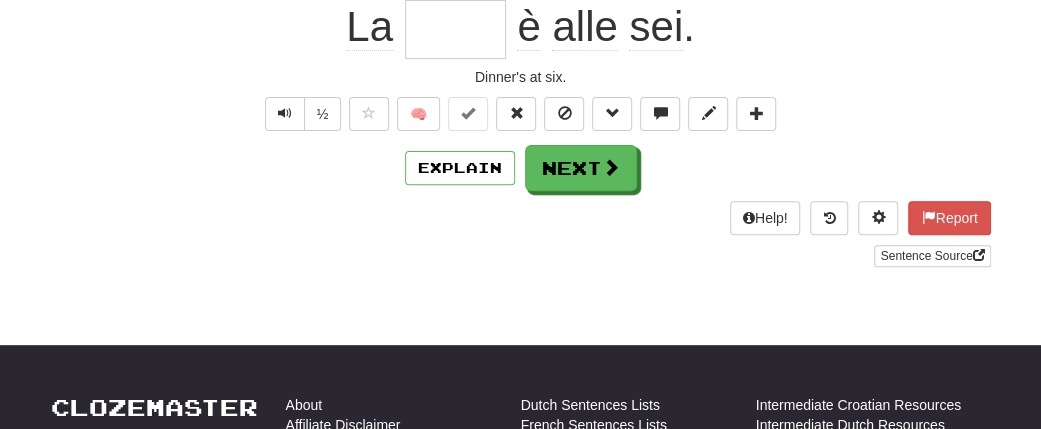 scroll, scrollTop: 198, scrollLeft: 0, axis: vertical 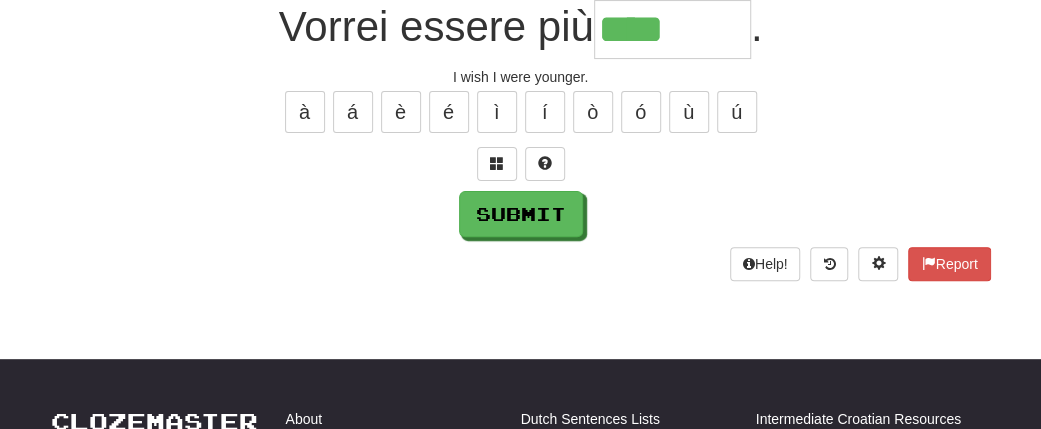 click at bounding box center (521, 164) 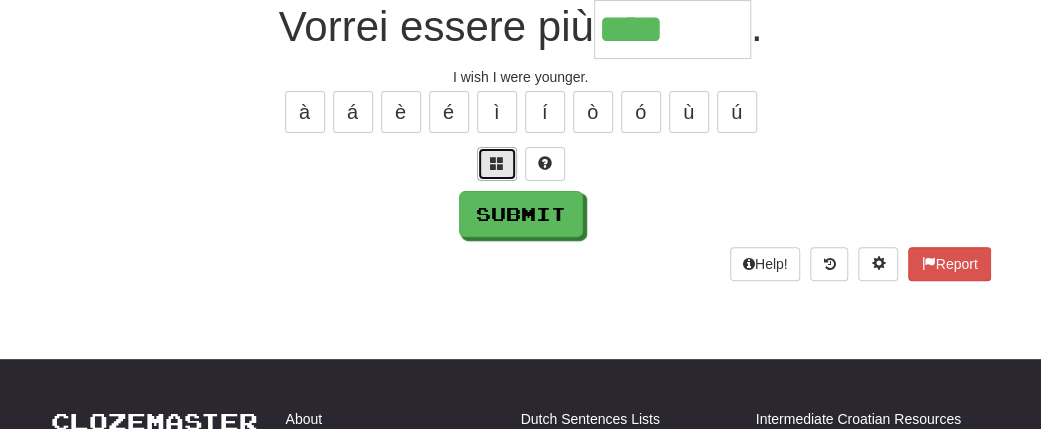 click at bounding box center [497, 163] 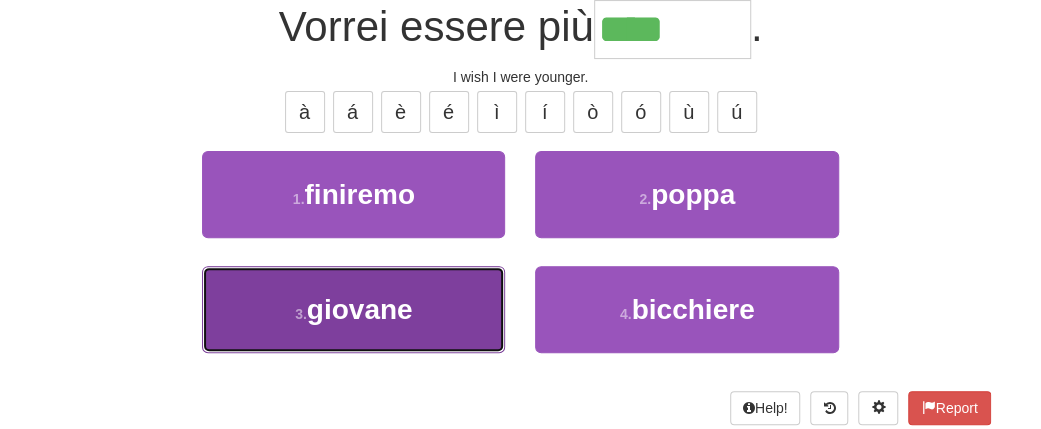 click on "giovane" at bounding box center [360, 309] 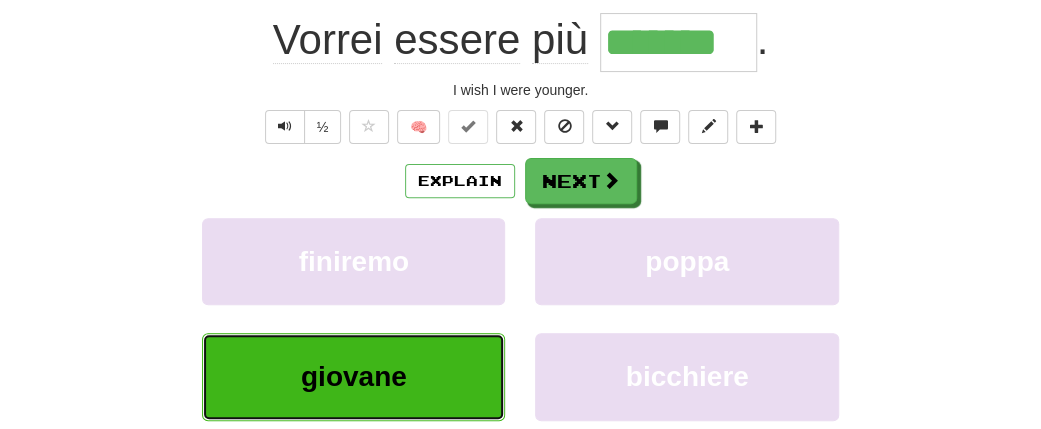 scroll, scrollTop: 211, scrollLeft: 0, axis: vertical 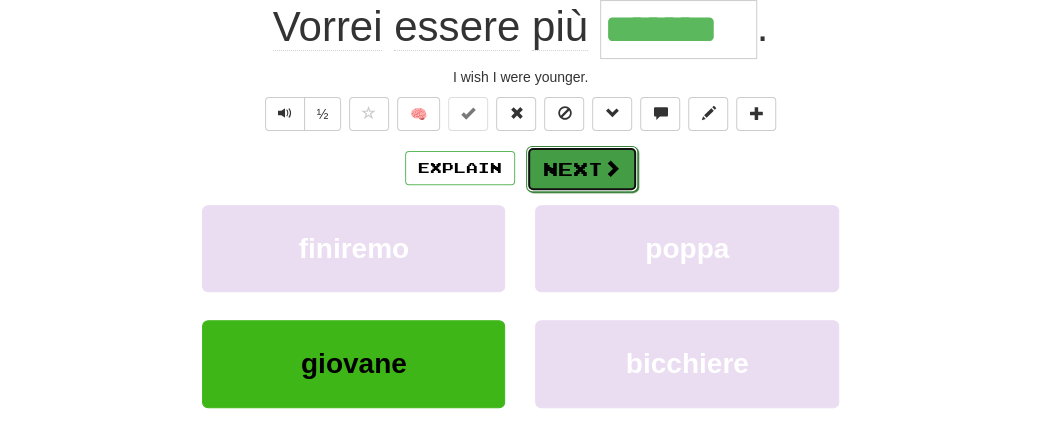 click on "Next" at bounding box center [582, 169] 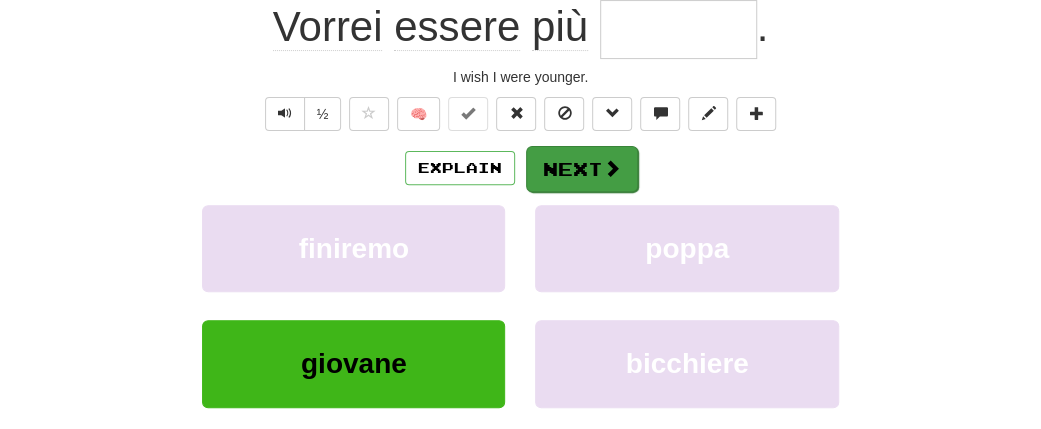 scroll, scrollTop: 198, scrollLeft: 0, axis: vertical 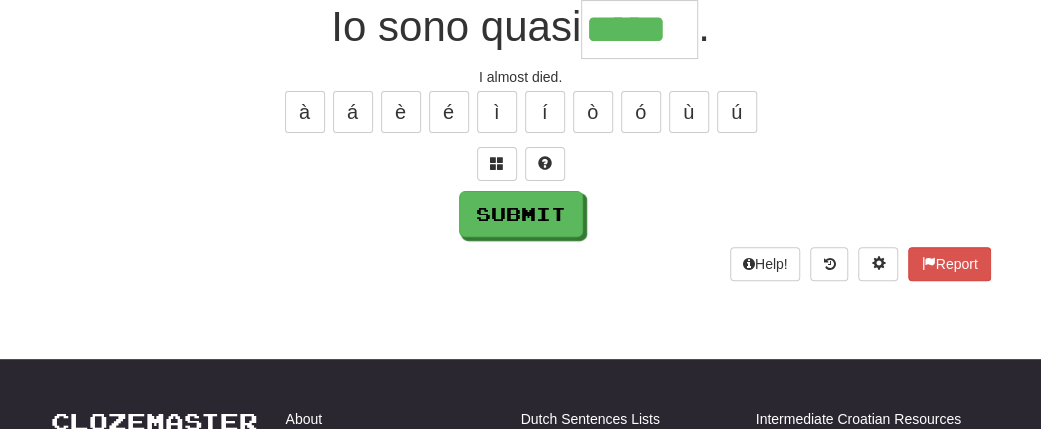 type on "*****" 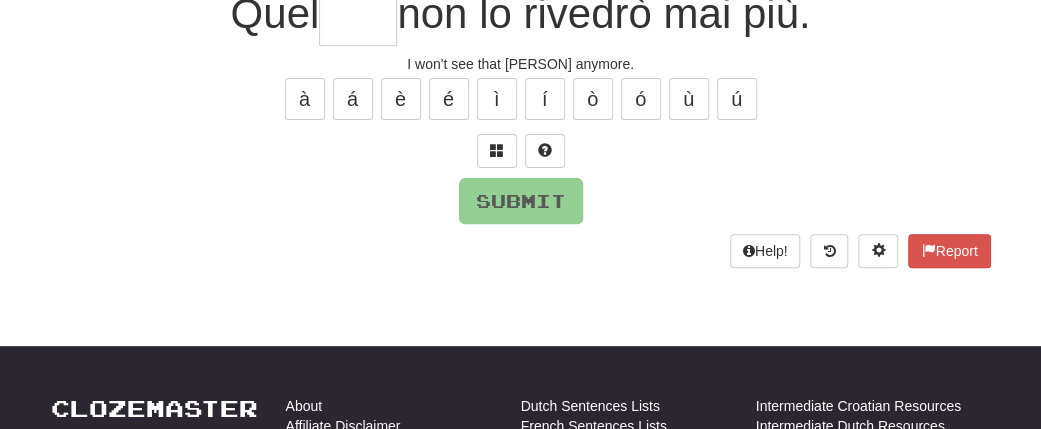scroll, scrollTop: 198, scrollLeft: 0, axis: vertical 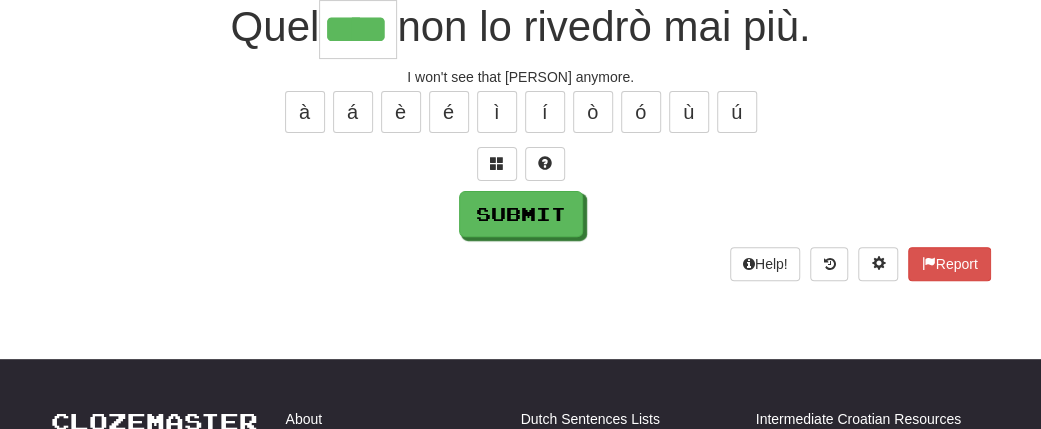 type on "****" 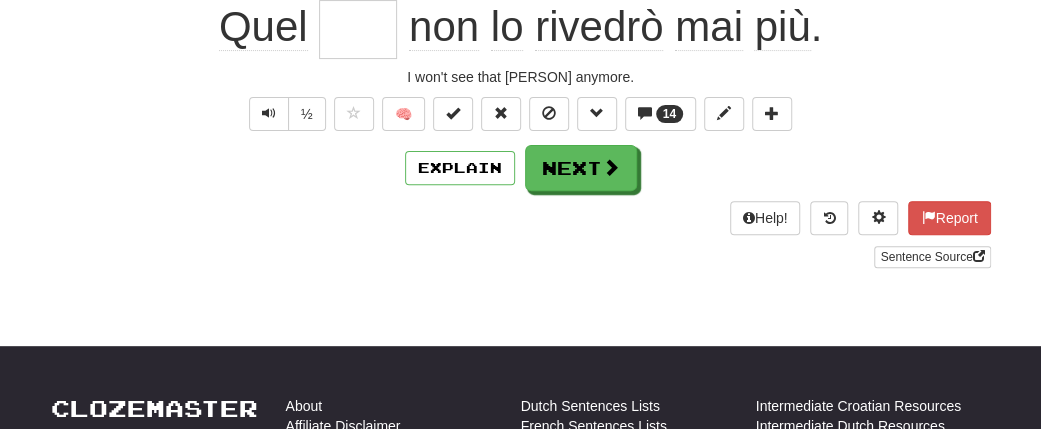 scroll, scrollTop: 198, scrollLeft: 0, axis: vertical 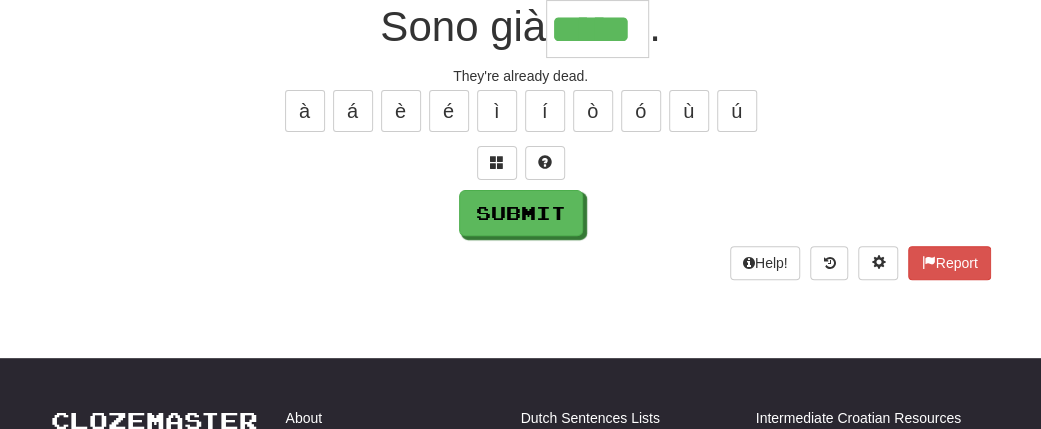 type on "*****" 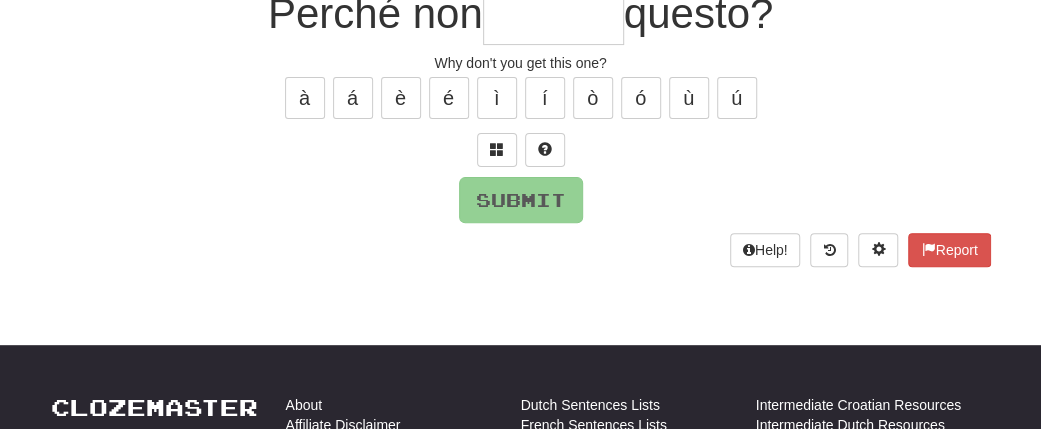scroll, scrollTop: 198, scrollLeft: 0, axis: vertical 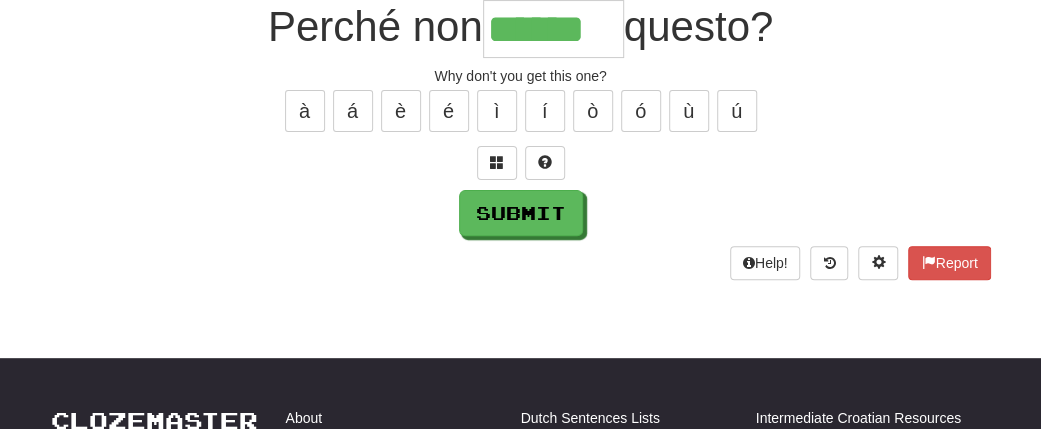 type on "******" 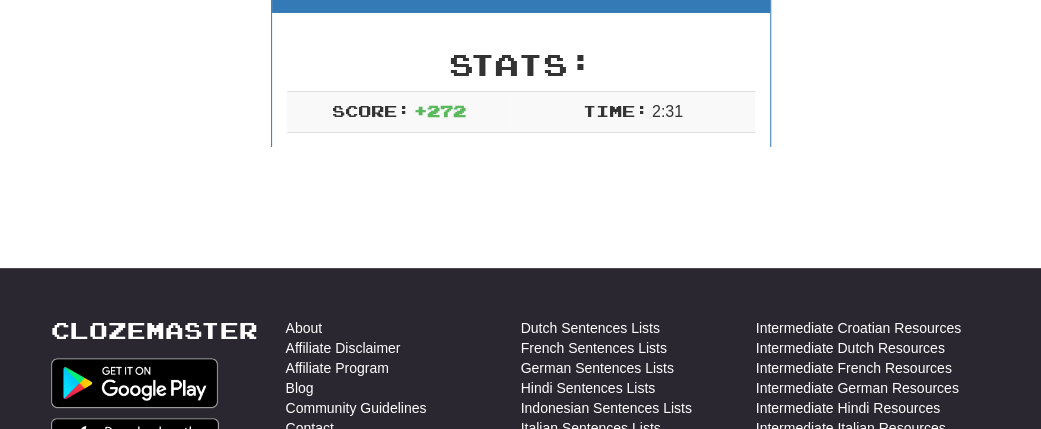 scroll, scrollTop: 299, scrollLeft: 0, axis: vertical 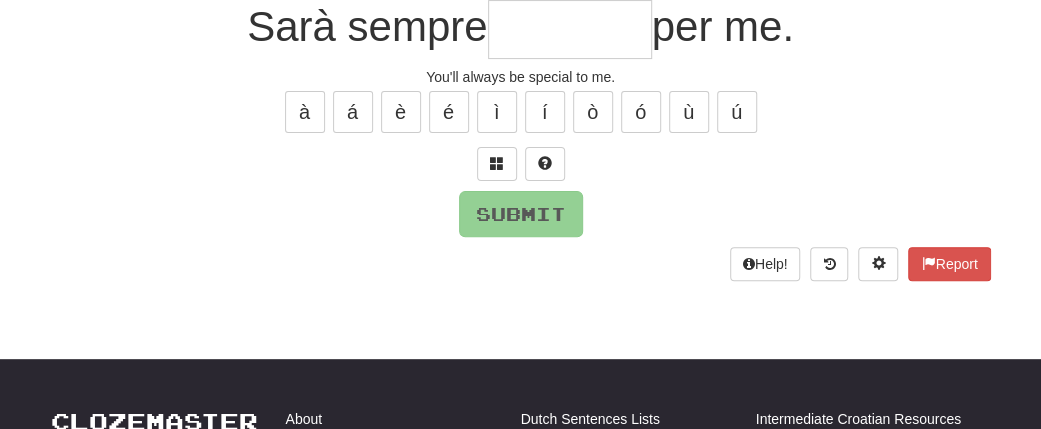 type on "*" 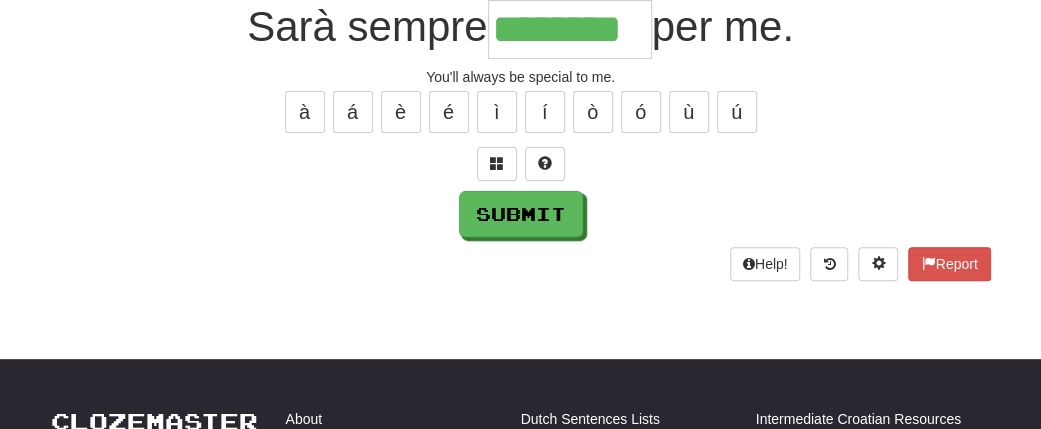 type on "********" 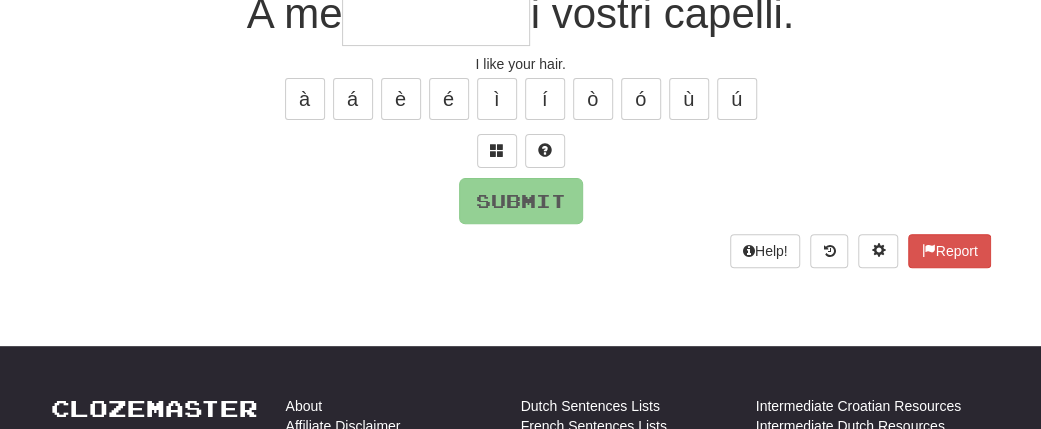 scroll, scrollTop: 198, scrollLeft: 0, axis: vertical 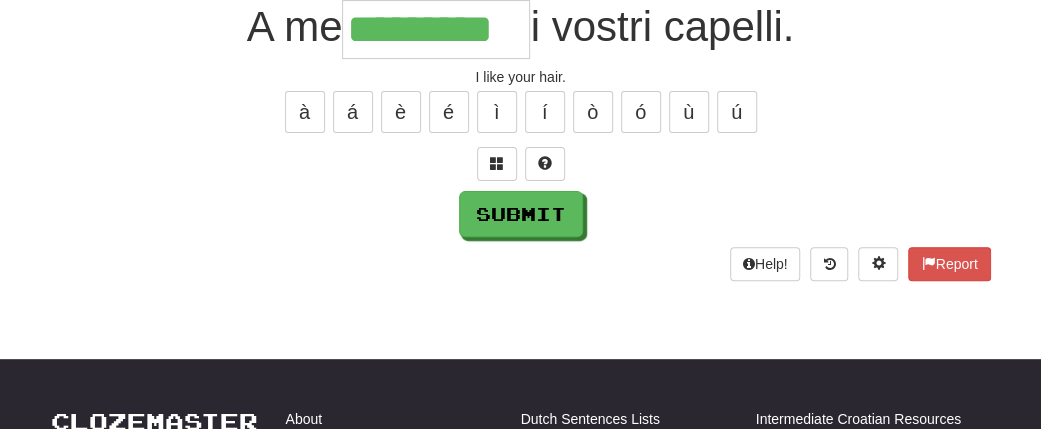 type on "*********" 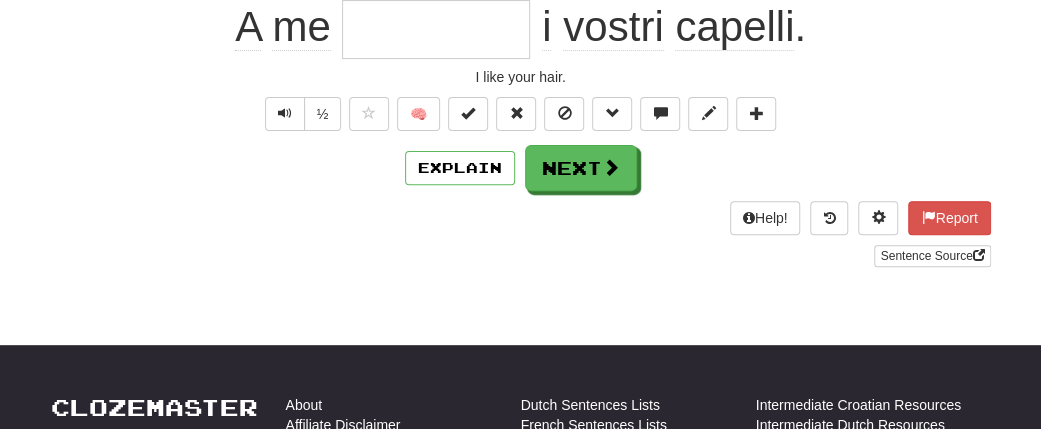 scroll, scrollTop: 198, scrollLeft: 0, axis: vertical 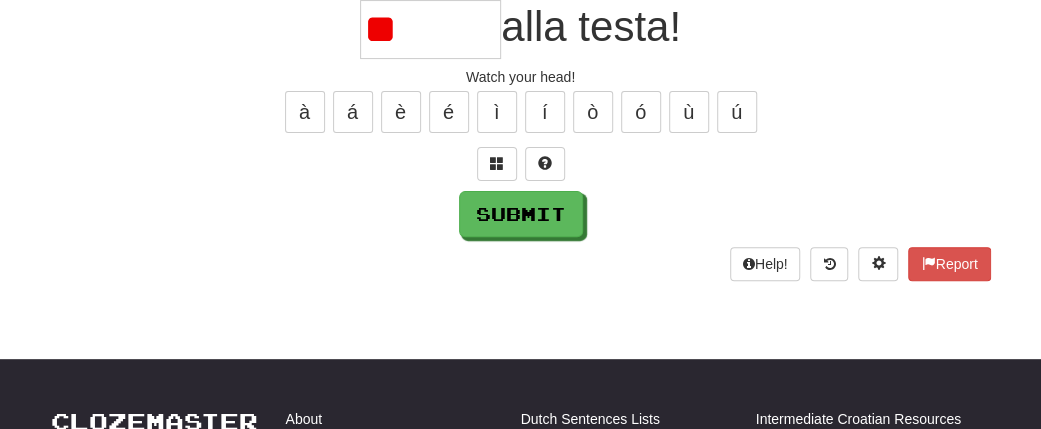 type on "*" 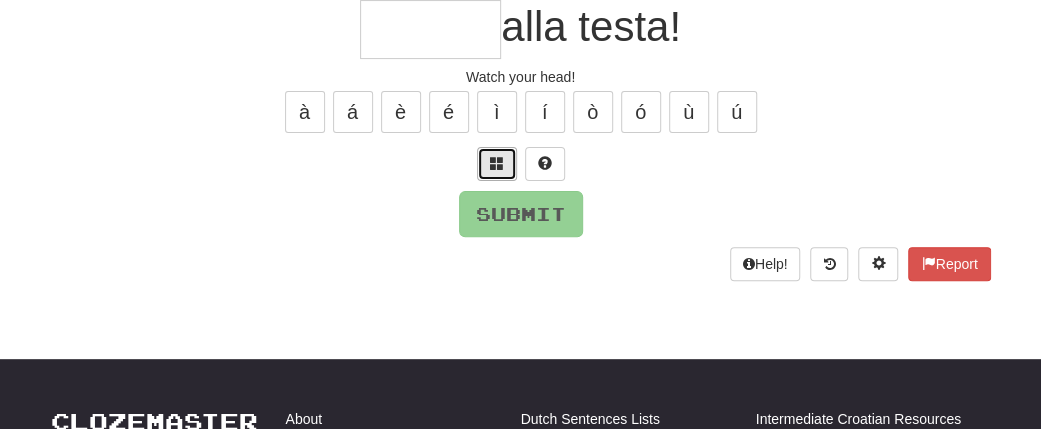 click at bounding box center [497, 164] 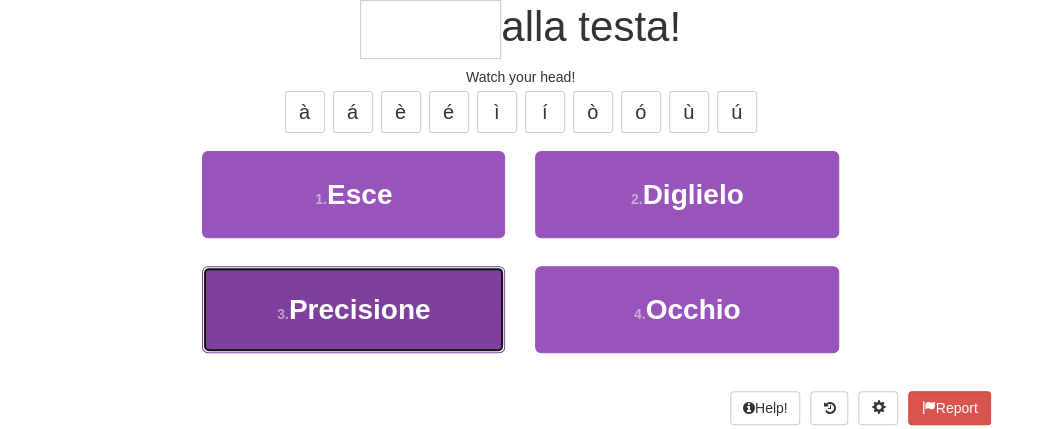click on "Precisione" at bounding box center (360, 309) 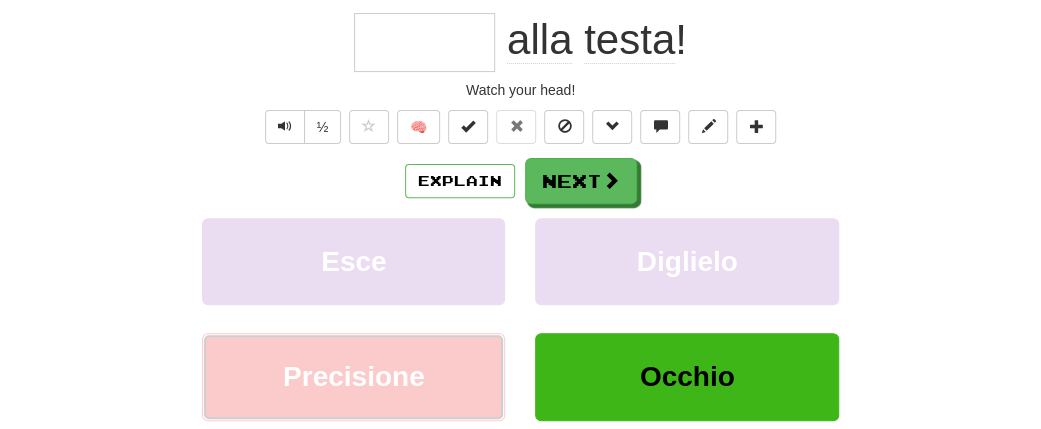 type on "******" 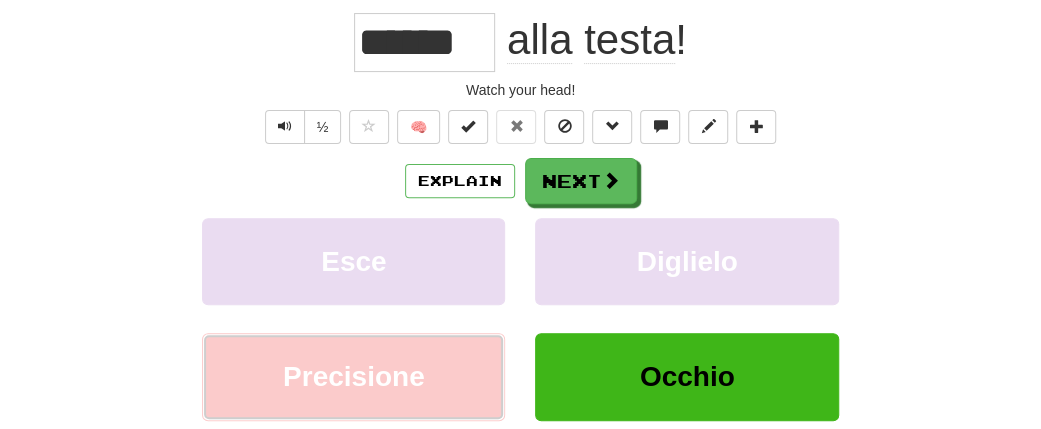 scroll, scrollTop: 211, scrollLeft: 0, axis: vertical 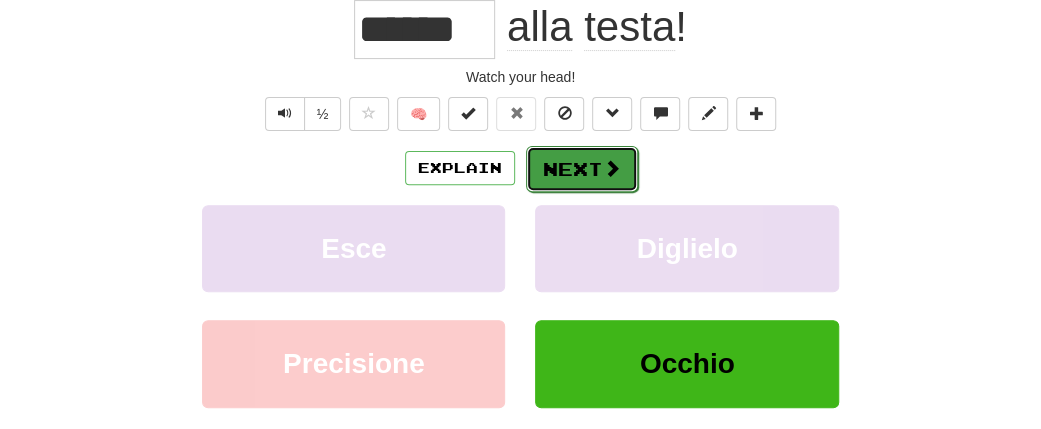 click on "Next" at bounding box center [582, 169] 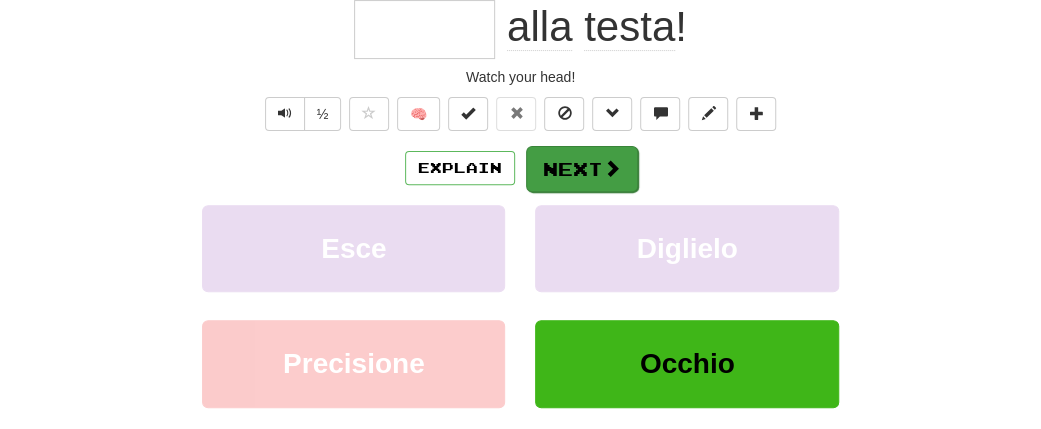 scroll, scrollTop: 198, scrollLeft: 0, axis: vertical 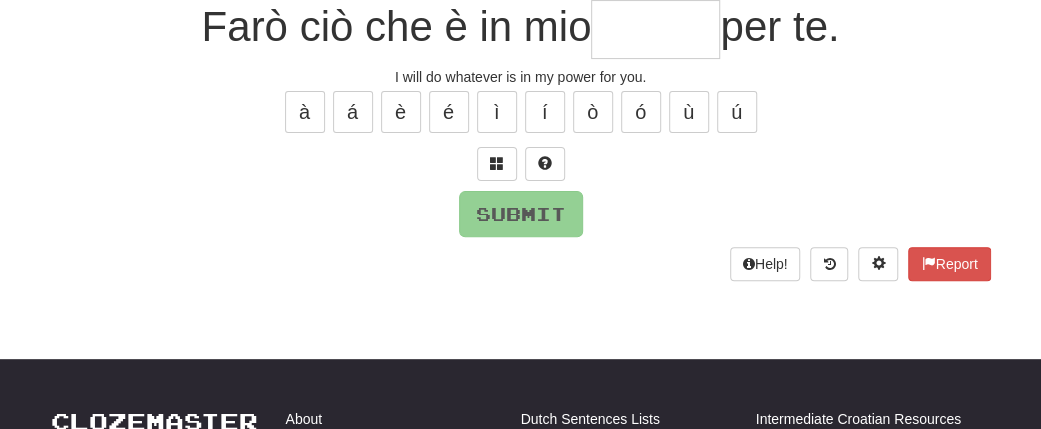 type on "*" 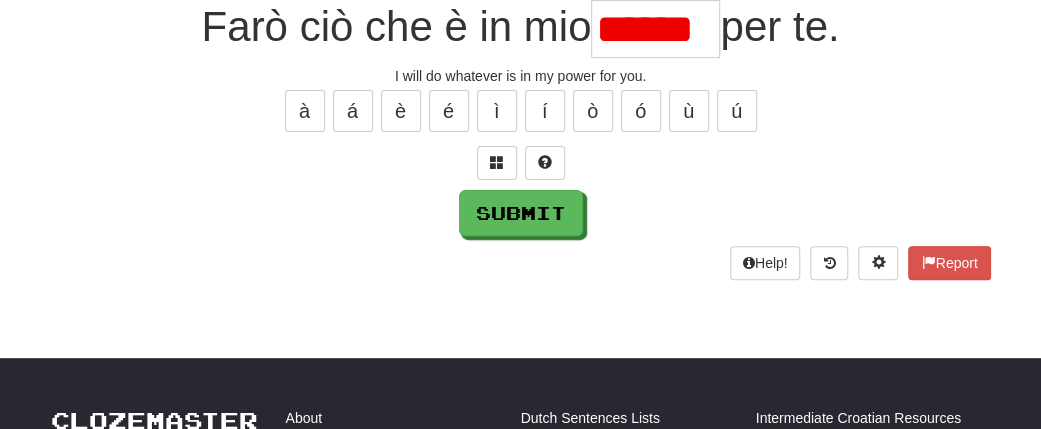 scroll, scrollTop: 0, scrollLeft: 0, axis: both 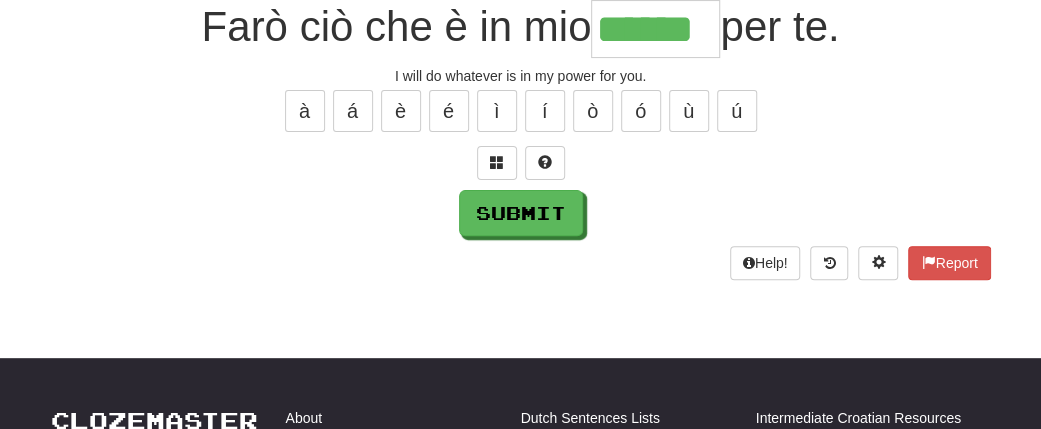 type on "******" 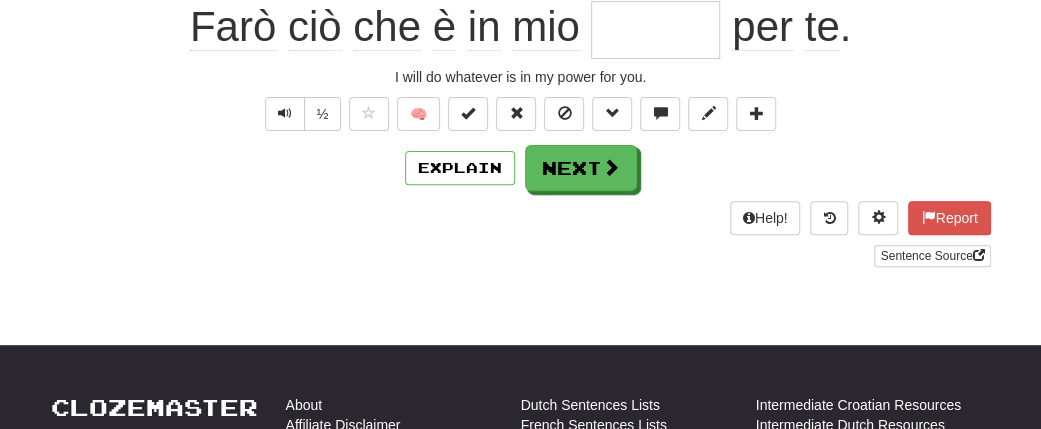 scroll, scrollTop: 198, scrollLeft: 0, axis: vertical 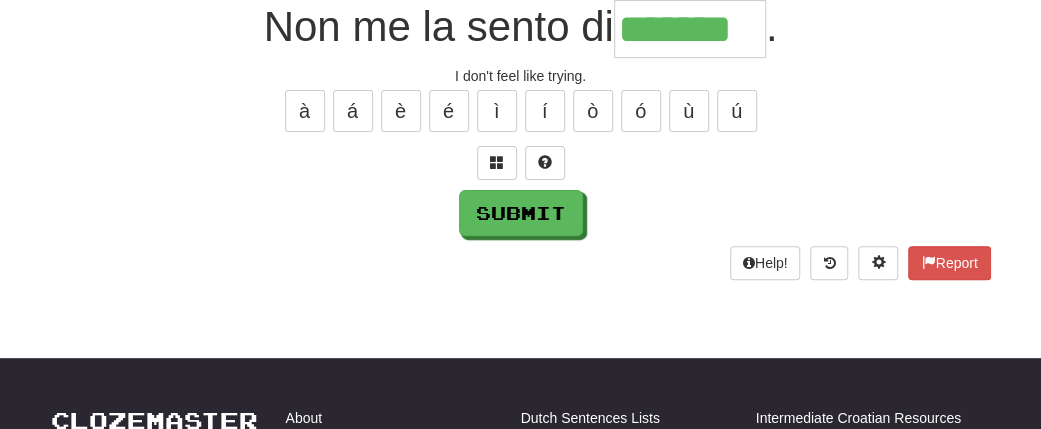 type on "*******" 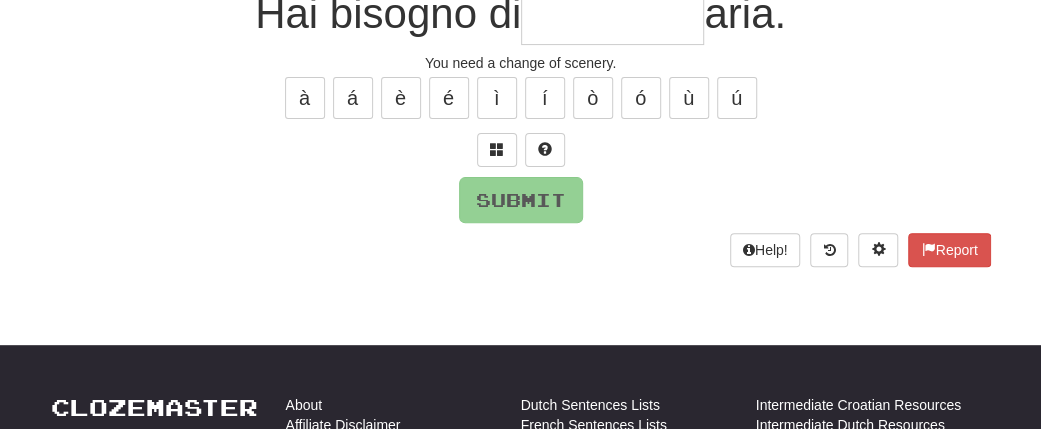 scroll, scrollTop: 198, scrollLeft: 0, axis: vertical 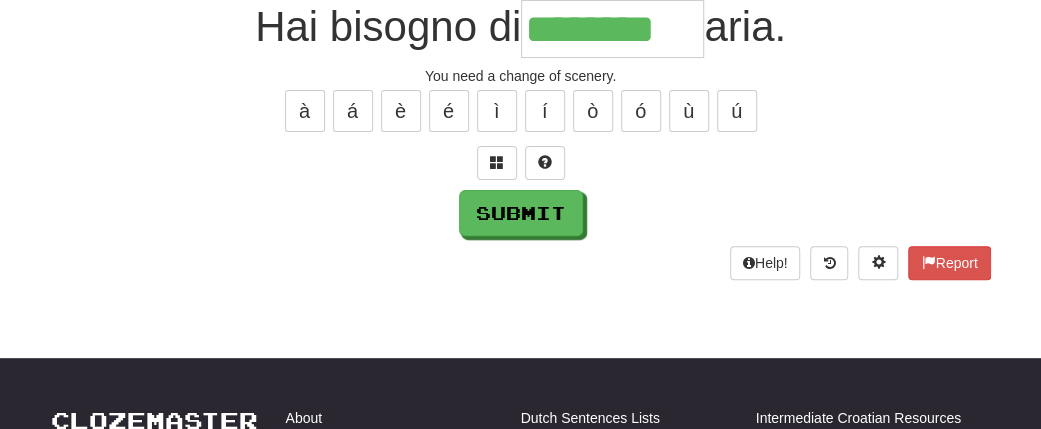 type on "********" 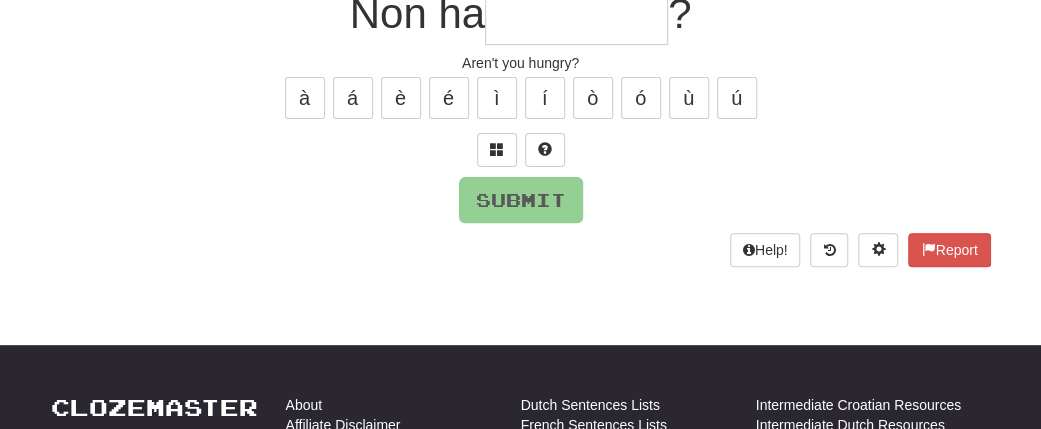 scroll, scrollTop: 198, scrollLeft: 0, axis: vertical 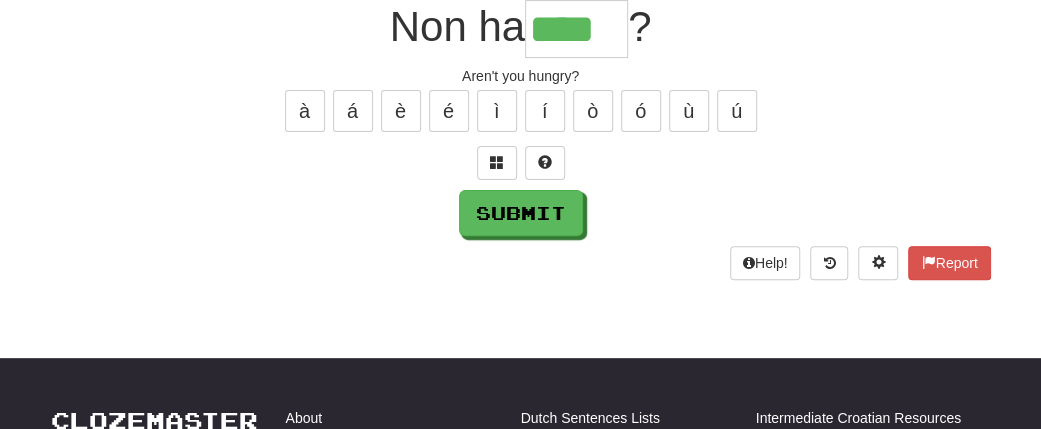 type on "****" 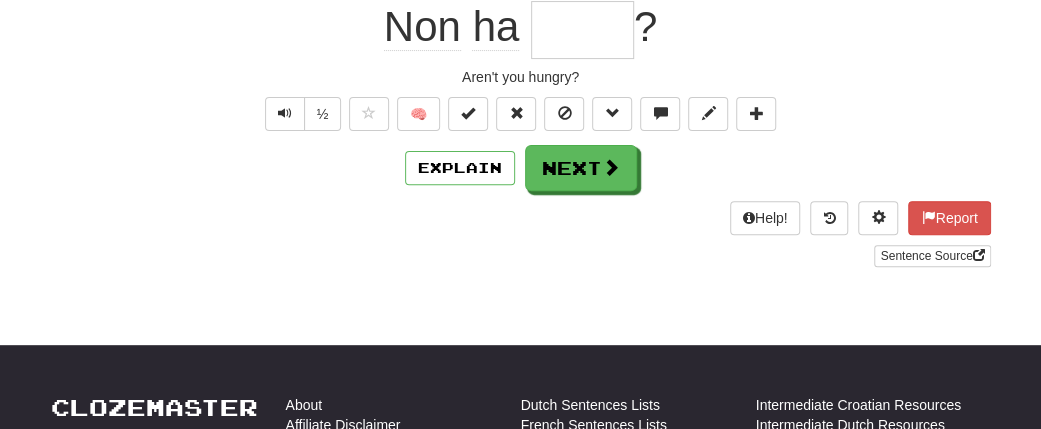 scroll, scrollTop: 198, scrollLeft: 0, axis: vertical 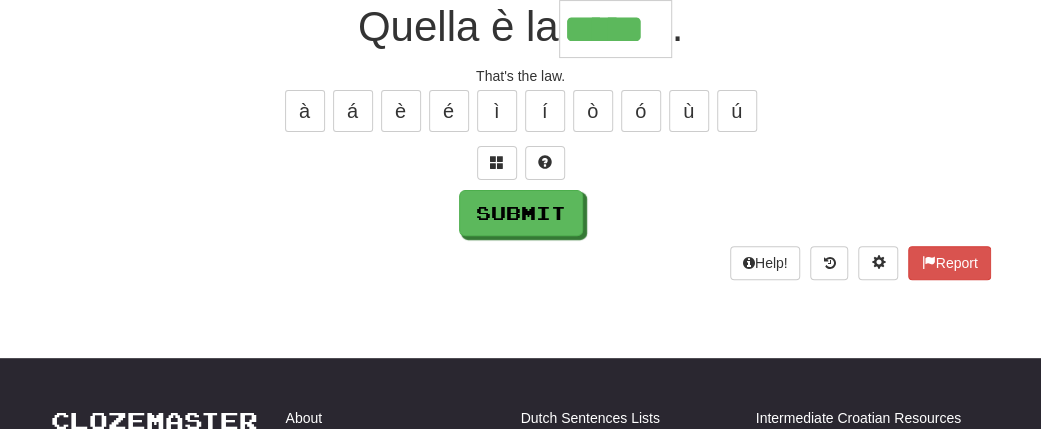 type on "*****" 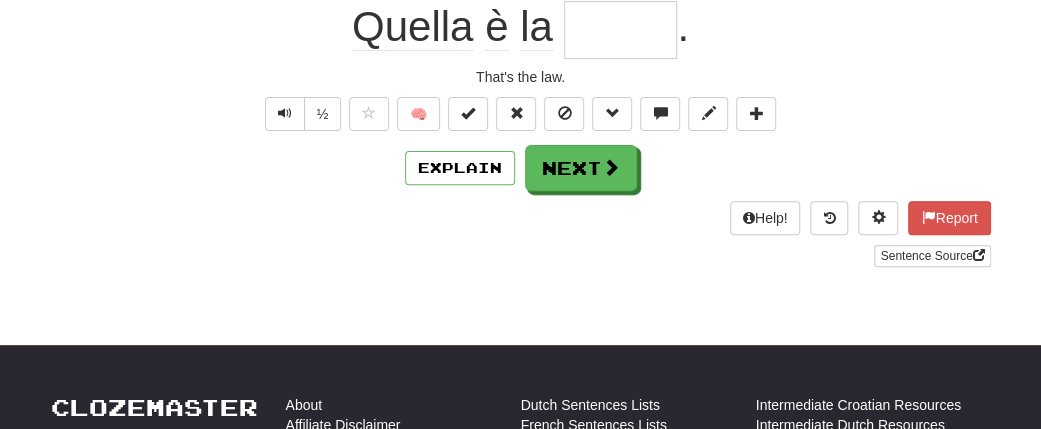 scroll, scrollTop: 198, scrollLeft: 0, axis: vertical 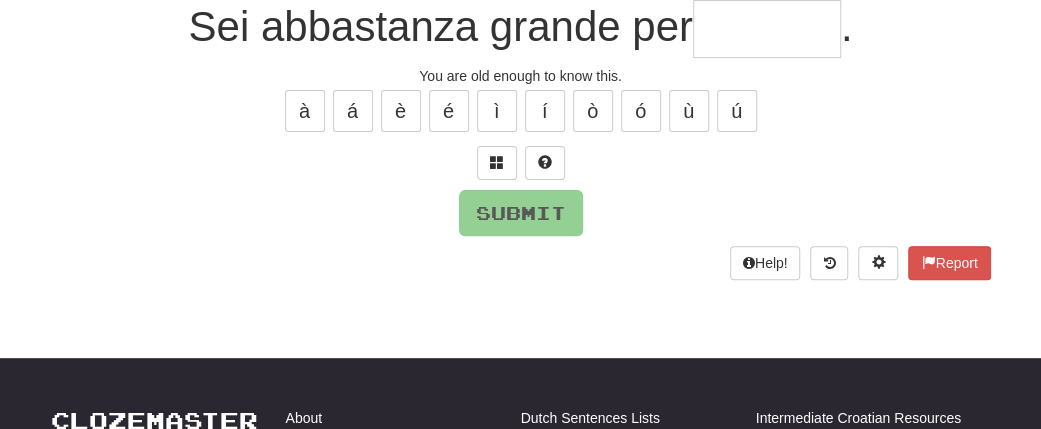type on "*" 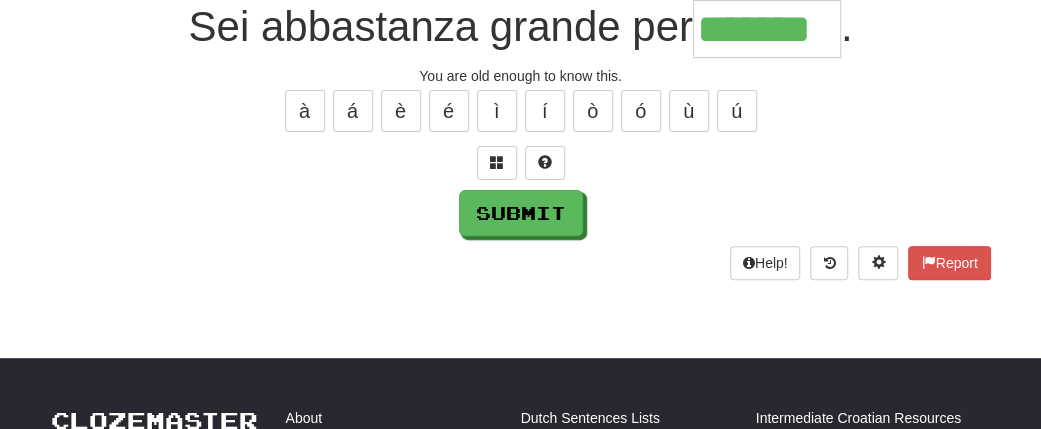 type on "*******" 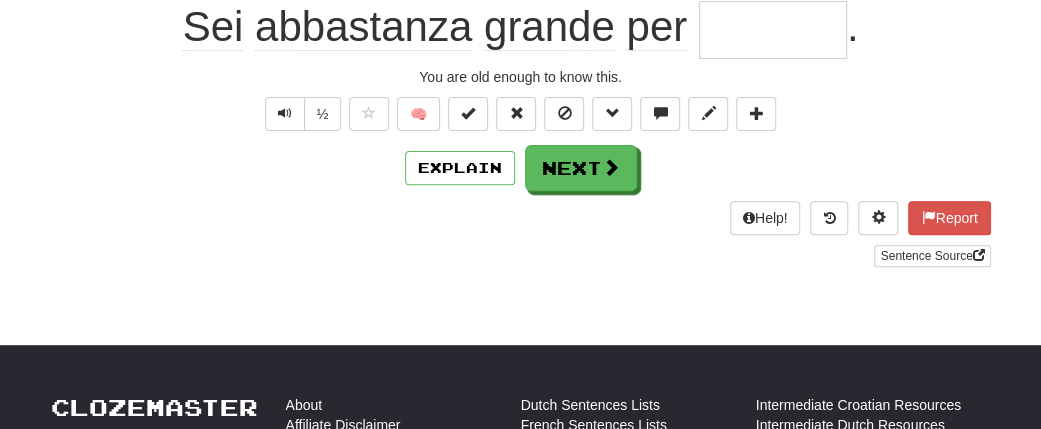 scroll, scrollTop: 198, scrollLeft: 0, axis: vertical 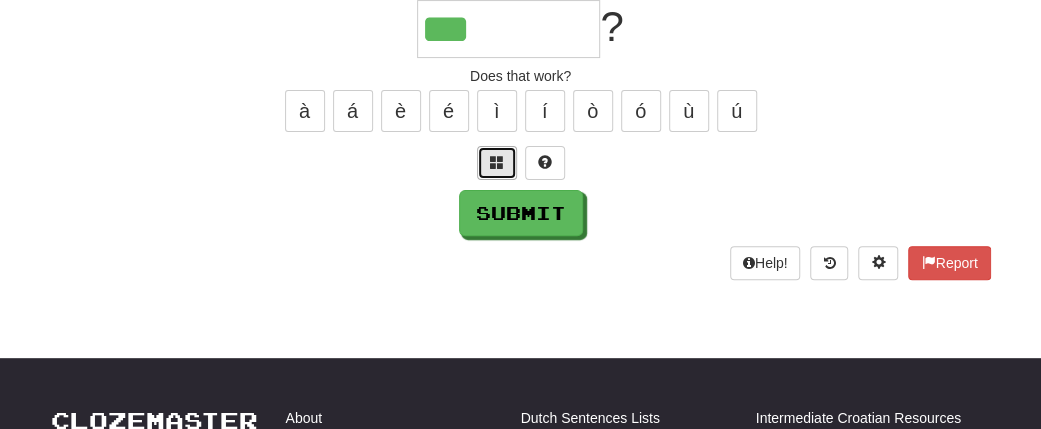 click at bounding box center (497, 163) 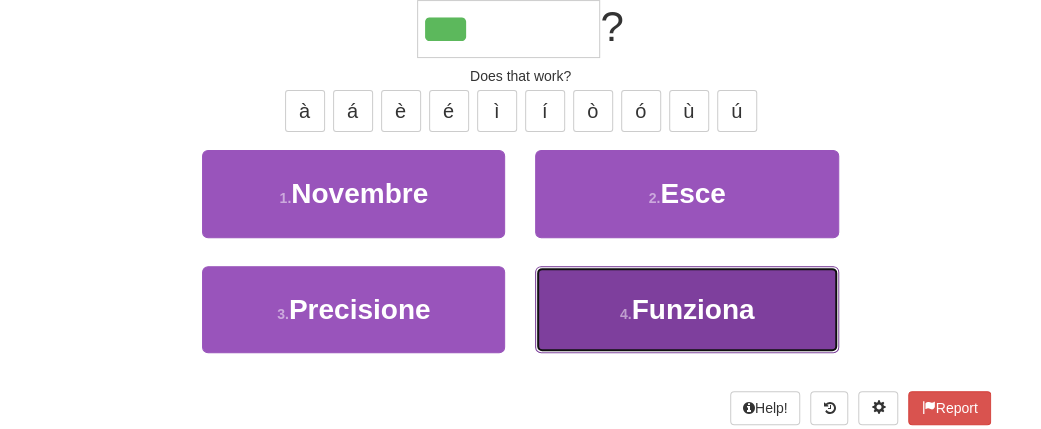 click on "Funziona" at bounding box center [693, 309] 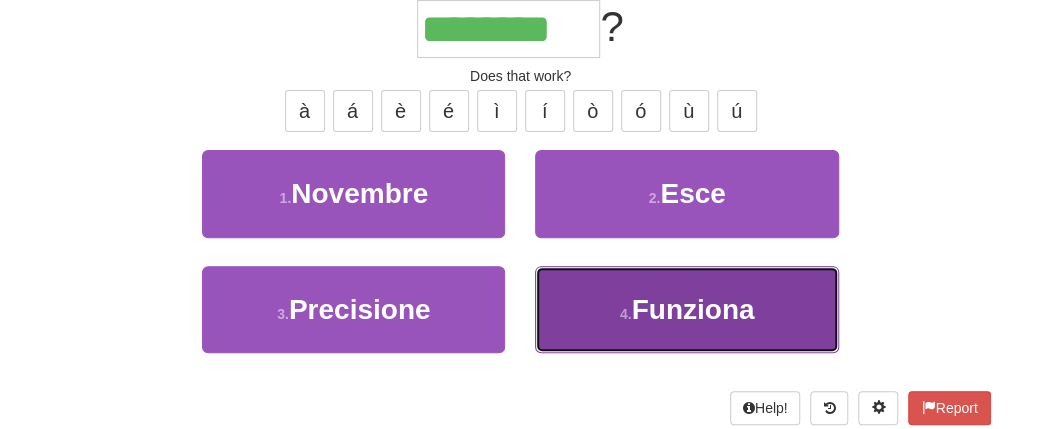 scroll, scrollTop: 211, scrollLeft: 0, axis: vertical 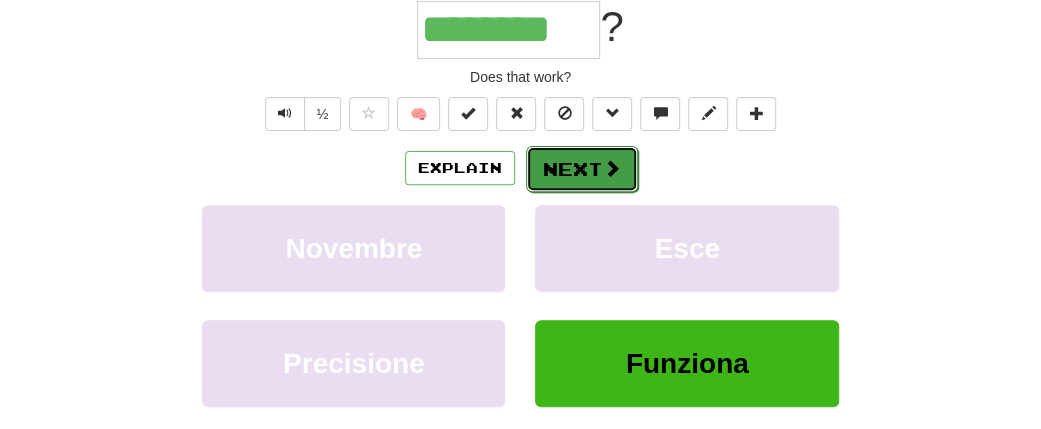 click on "Next" at bounding box center (582, 169) 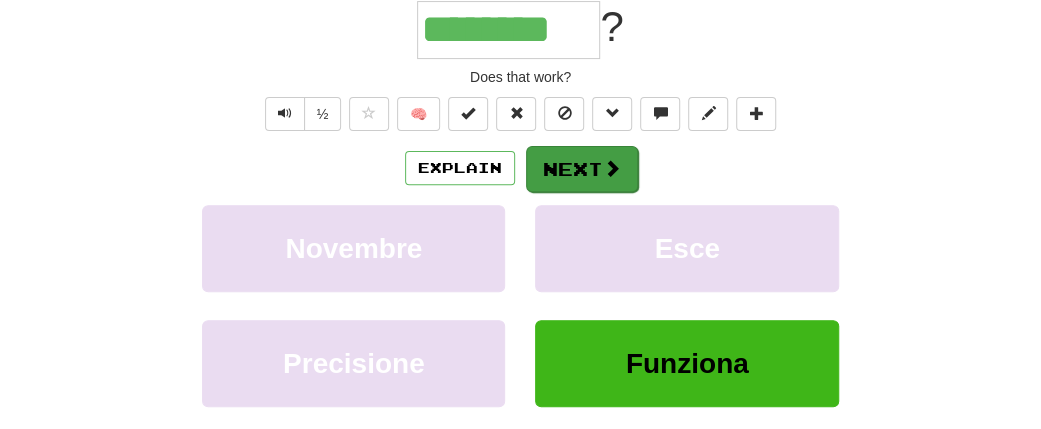 type 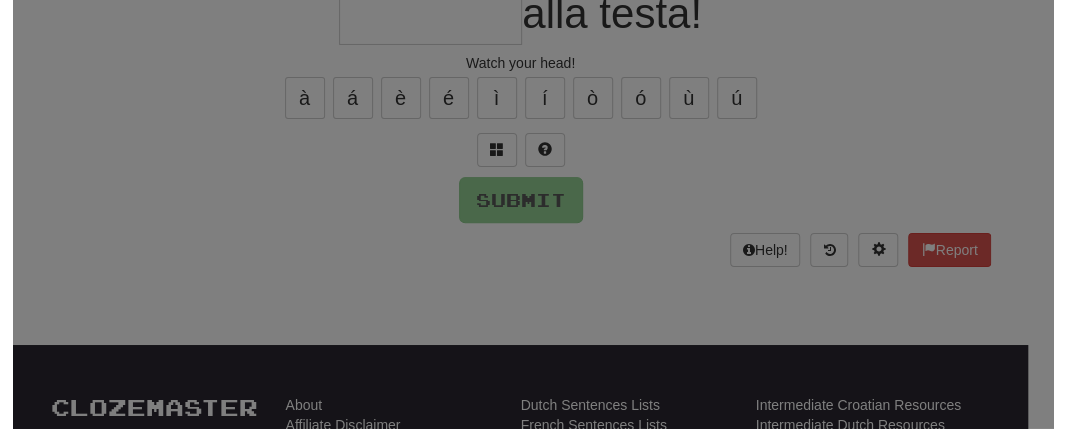 scroll, scrollTop: 198, scrollLeft: 0, axis: vertical 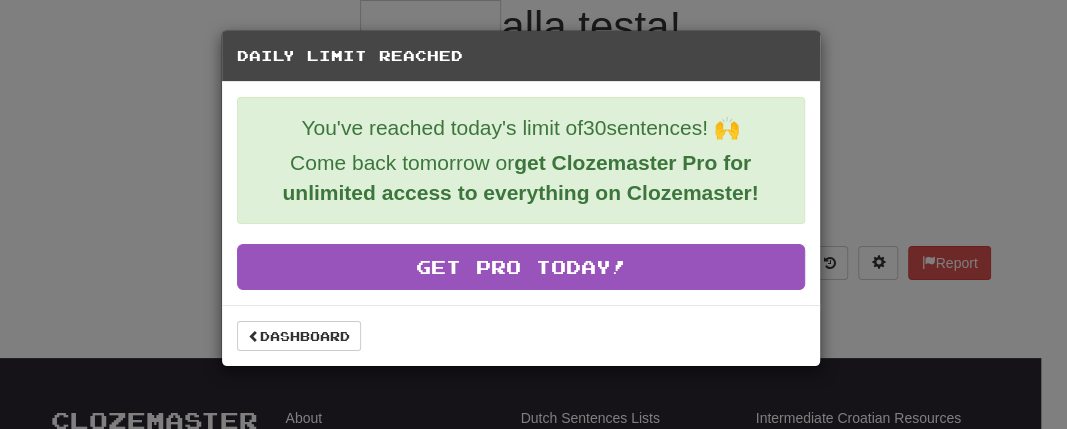 click on "Daily Limit Reached You've reached today's limit of  30  sentences! 🙌  Come back tomorrow or  get Clozemaster Pro for unlimited access to everything on Clozemaster! Get Pro Today! Dashboard" at bounding box center [533, 214] 